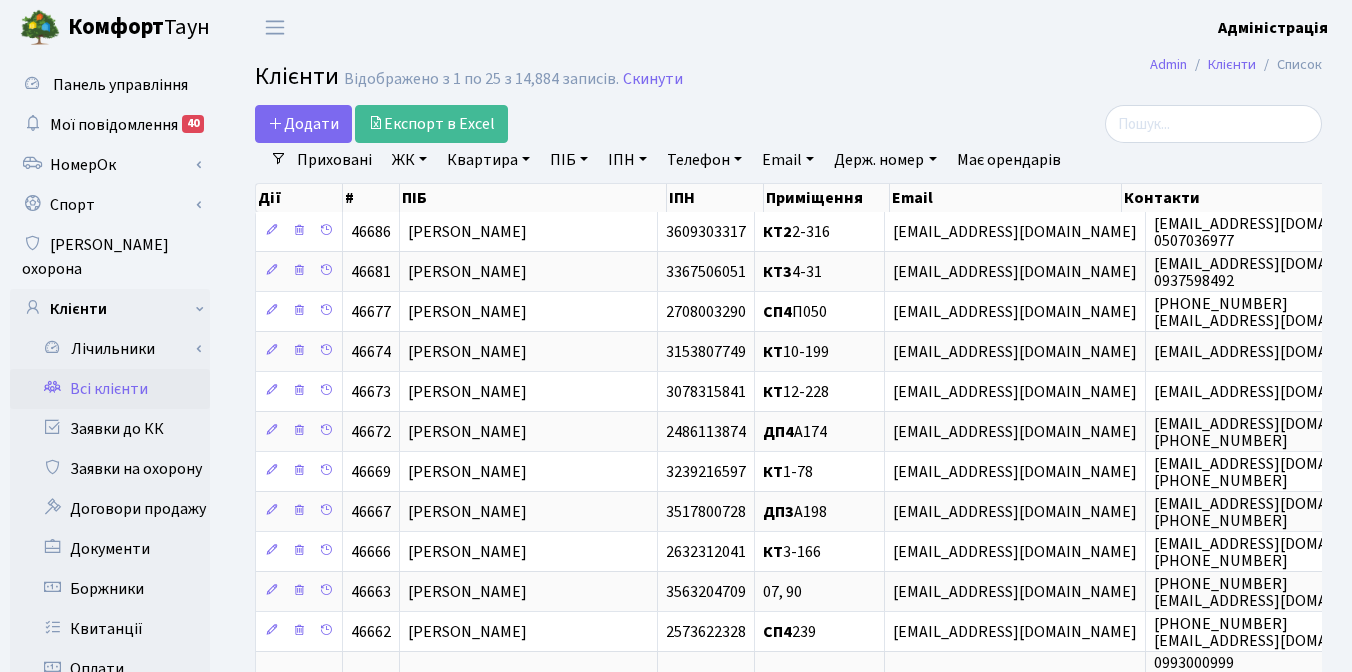 select on "25" 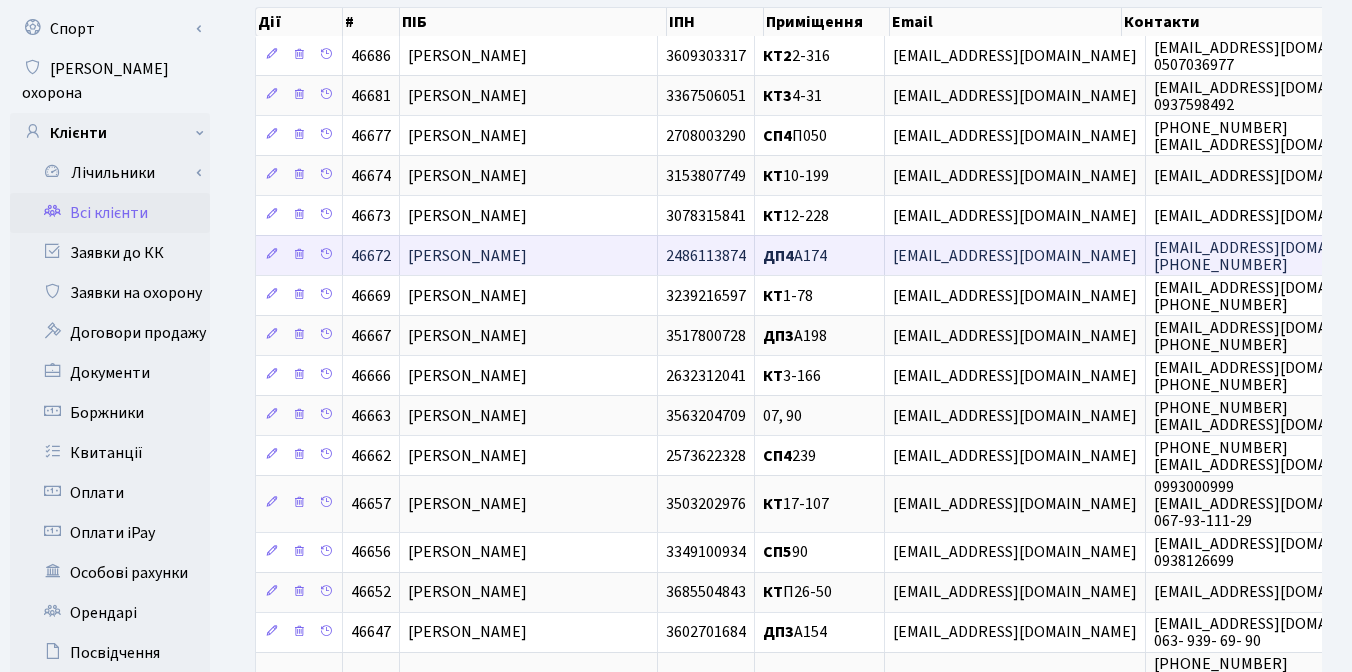 scroll, scrollTop: 0, scrollLeft: 0, axis: both 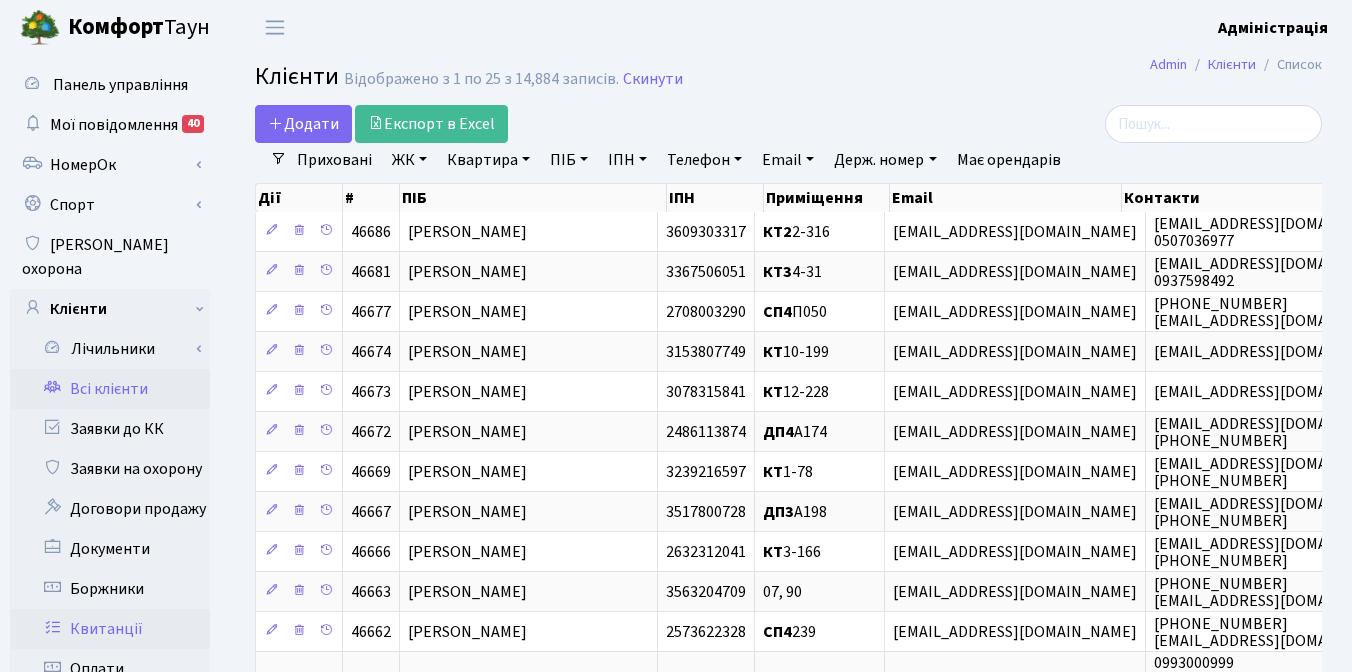 click on "Квитанції" at bounding box center [110, 629] 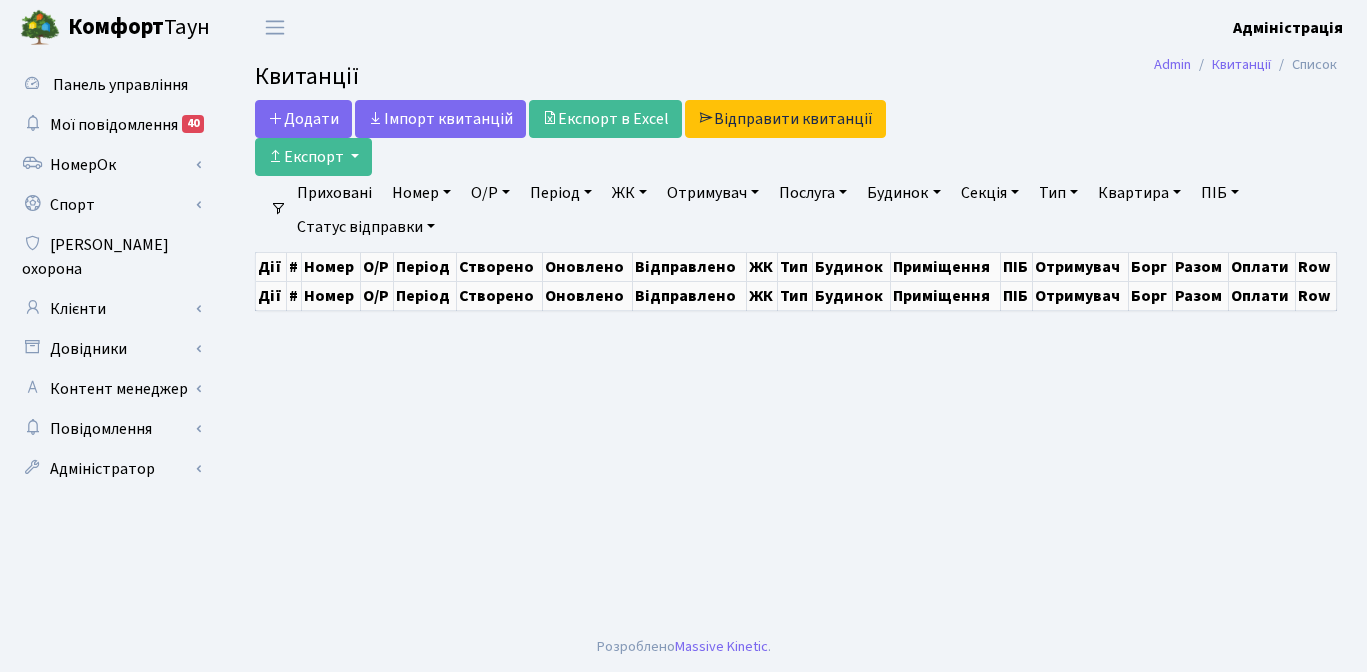 scroll, scrollTop: 0, scrollLeft: 0, axis: both 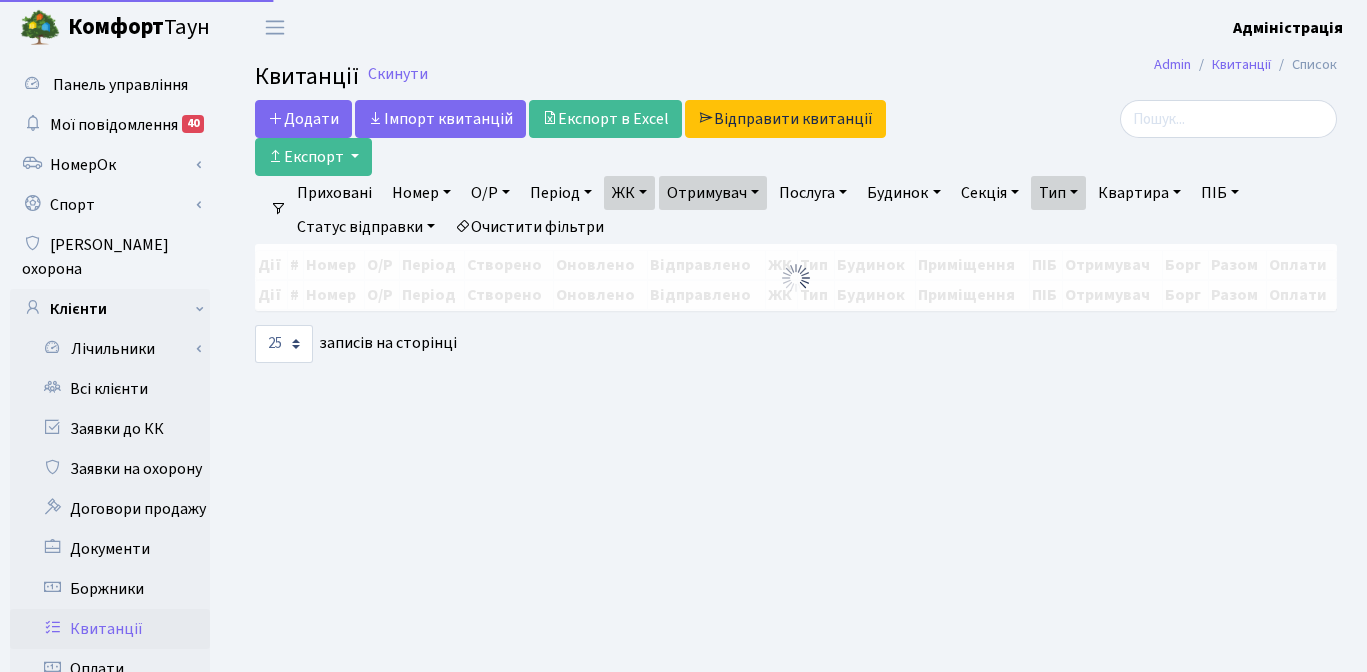 select on "25" 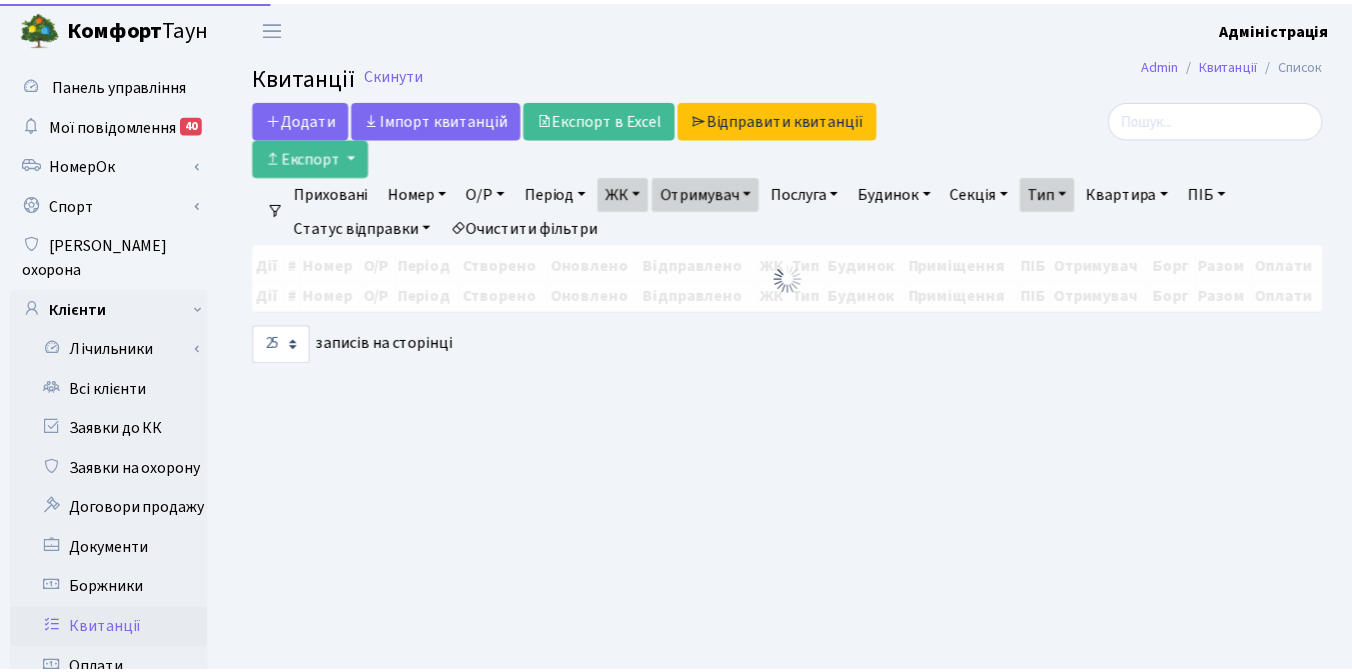 scroll, scrollTop: 0, scrollLeft: 0, axis: both 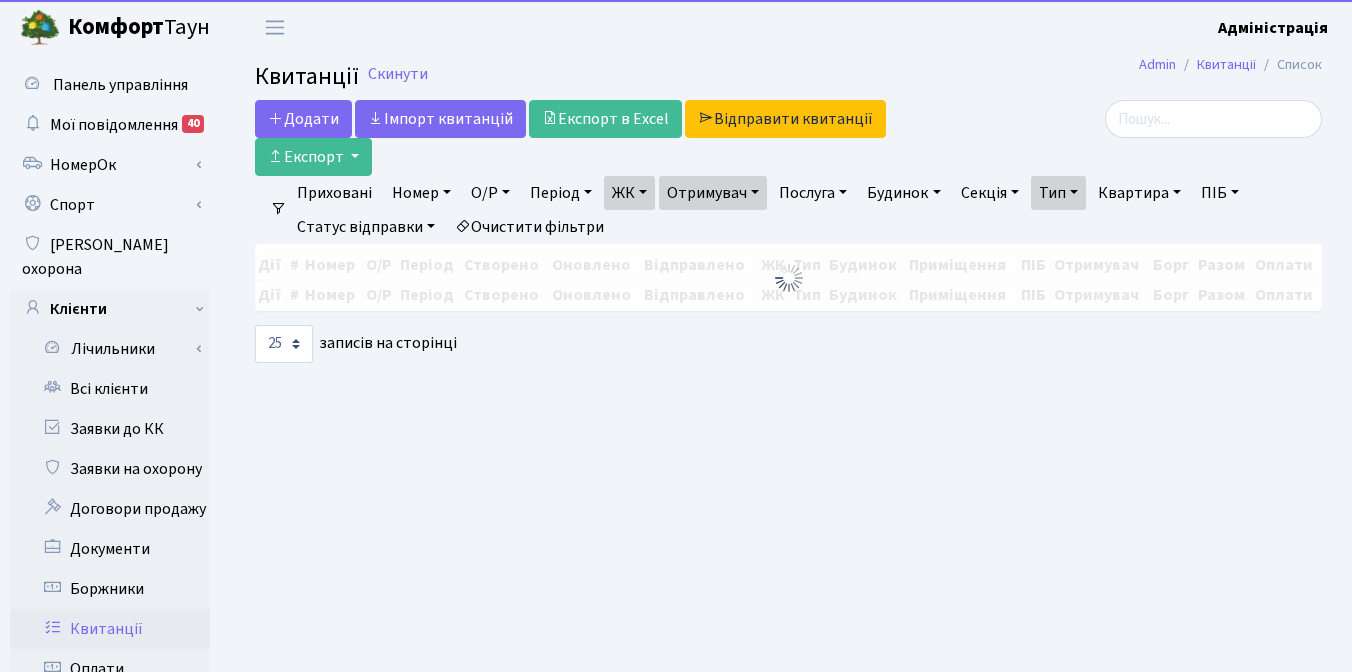 click on "Очистити фільтри" at bounding box center (529, 227) 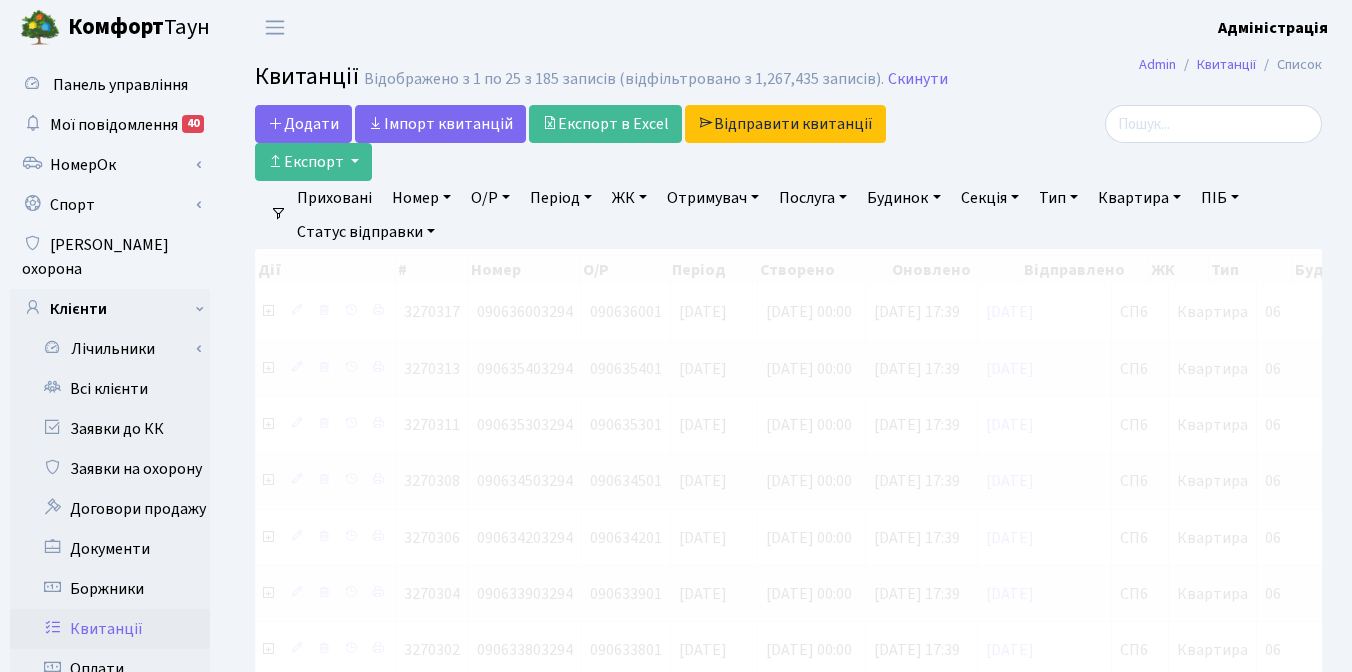 select 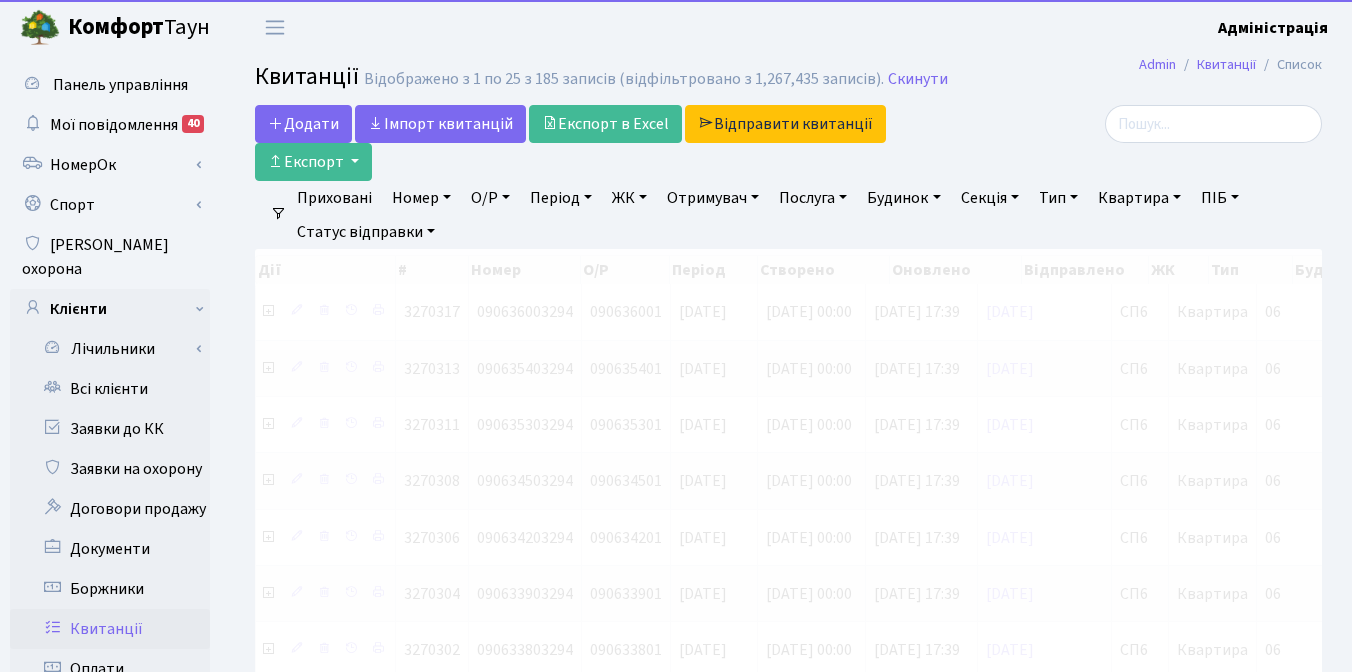click on "ЖК" at bounding box center [629, 198] 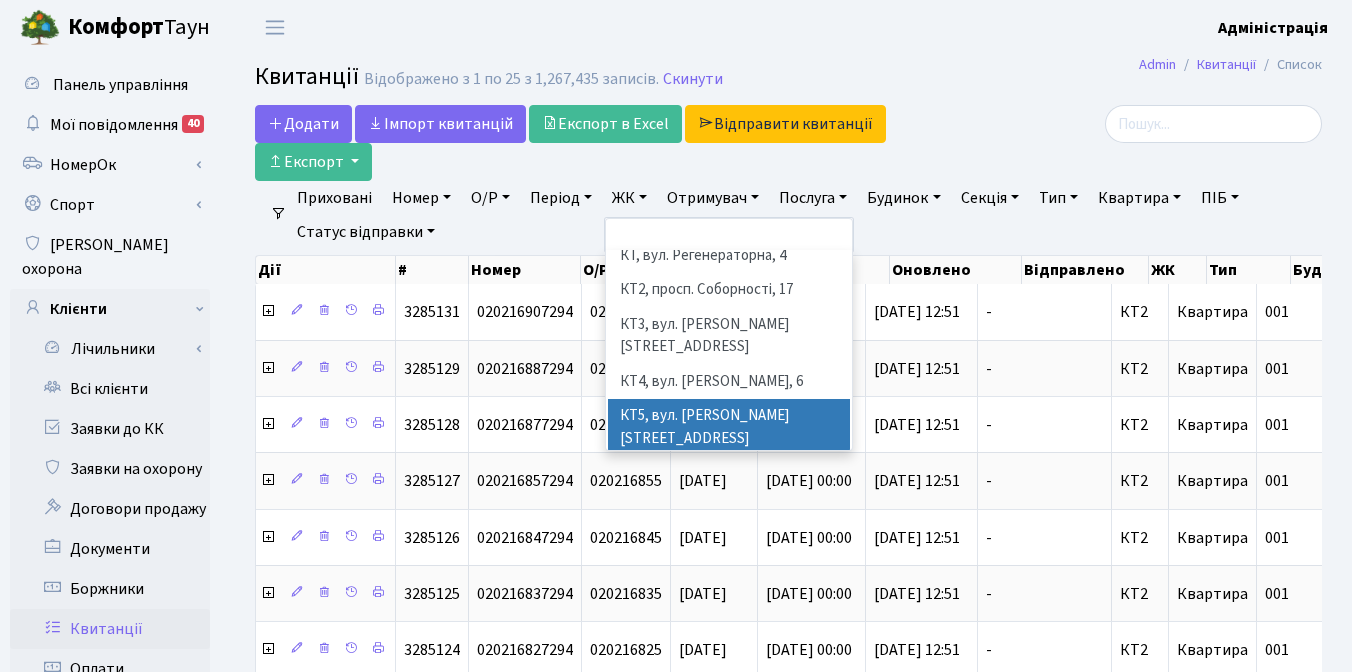 scroll, scrollTop: 219, scrollLeft: 0, axis: vertical 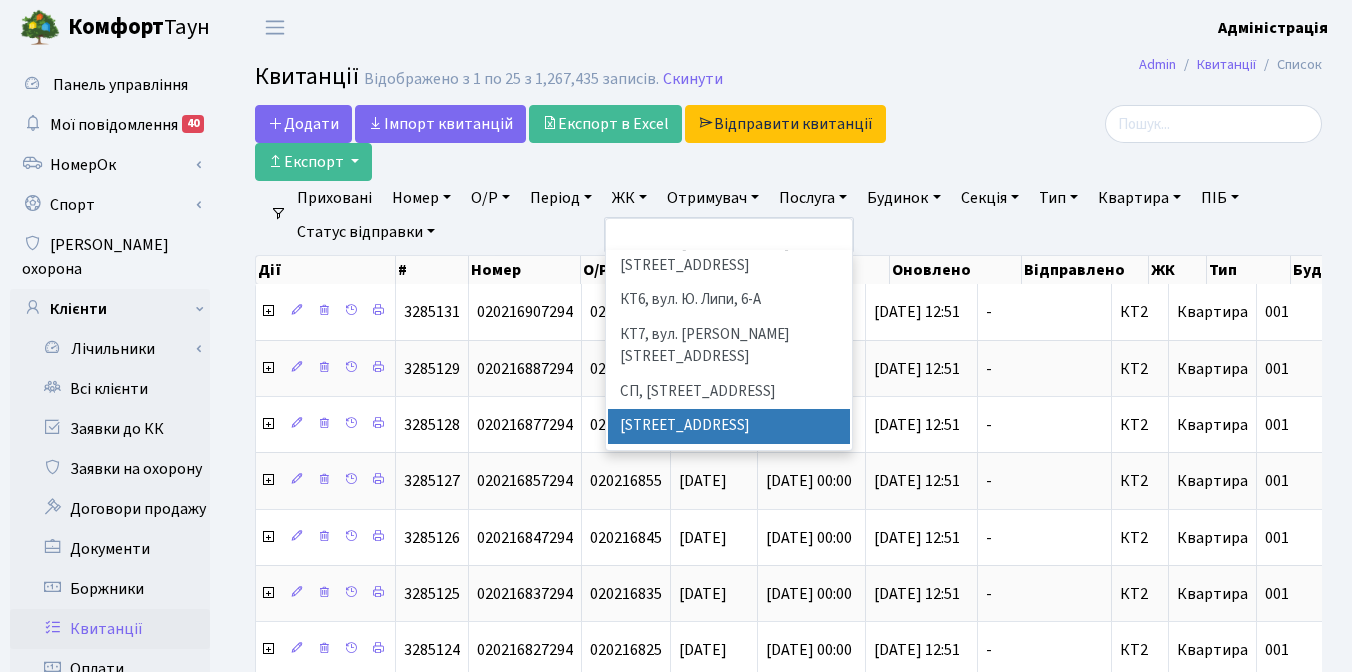 click on "СП1, Столичне шосе, 1" at bounding box center (729, 426) 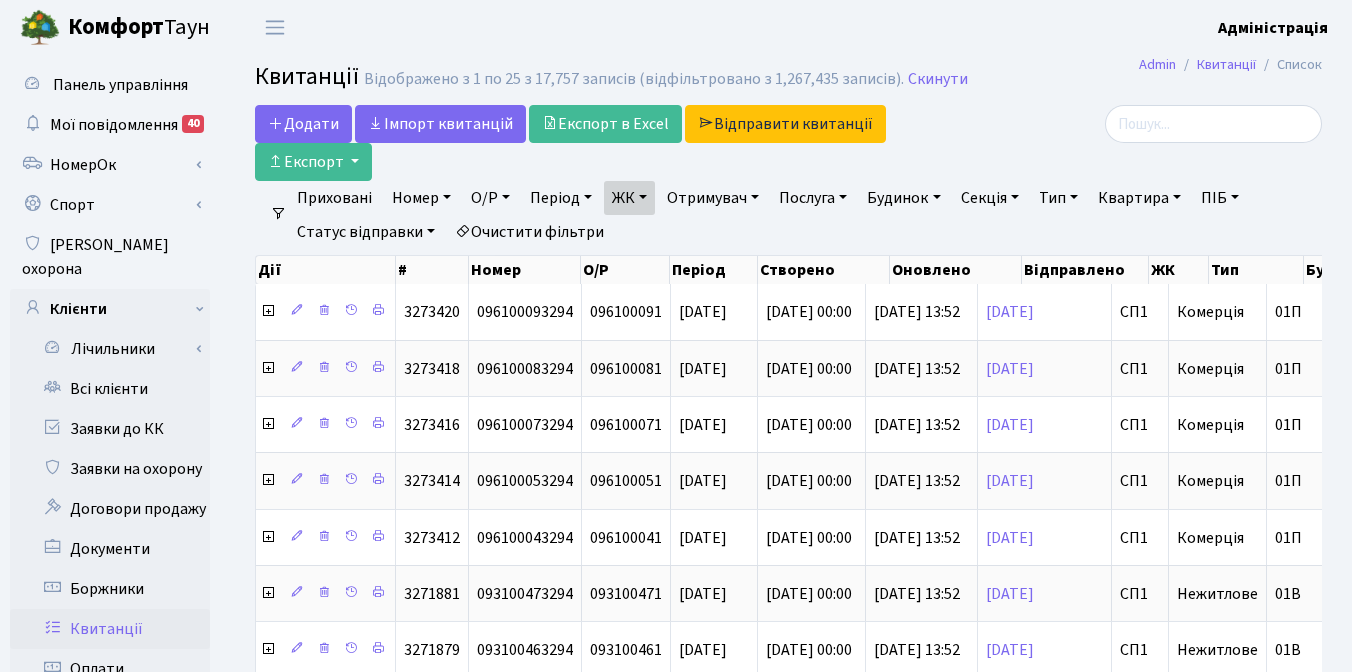 click on "Отримувач" at bounding box center (713, 198) 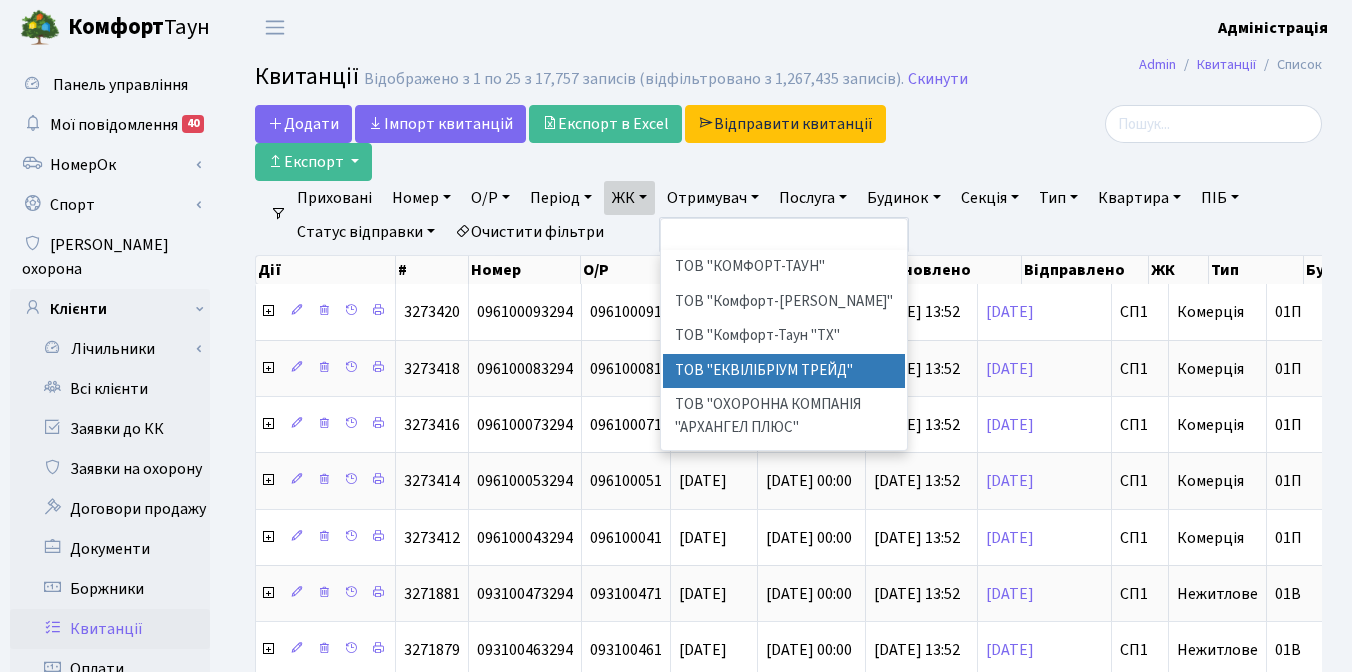 click on "ТОВ "ЕКВІЛІБРІУМ ТРЕЙД"" at bounding box center (784, 371) 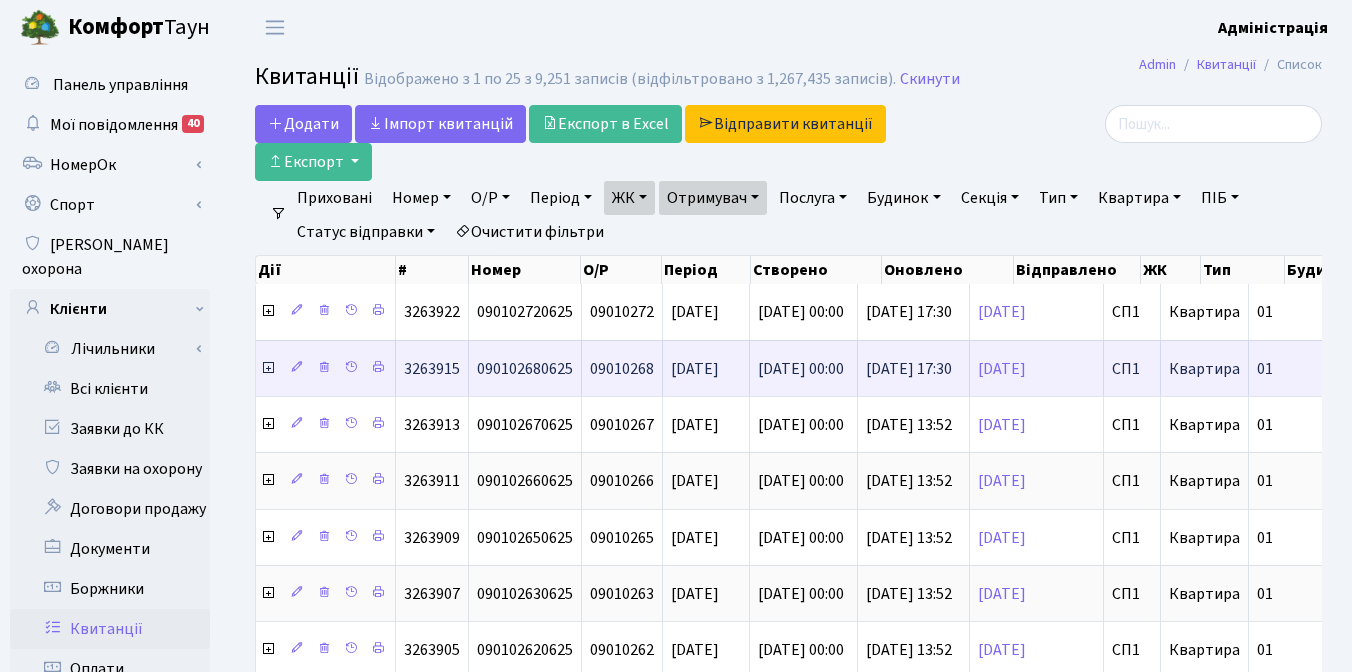 scroll, scrollTop: 0, scrollLeft: 815, axis: horizontal 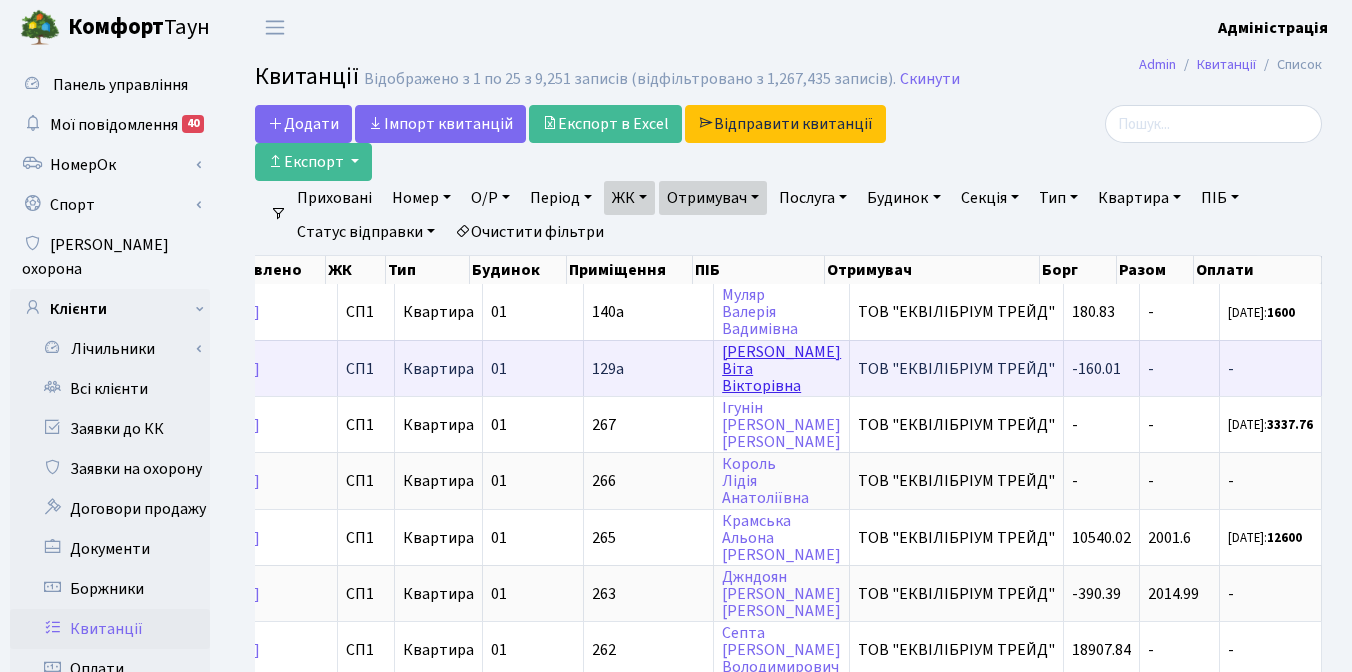 click on "Яремчук Віта Вікторівна" at bounding box center (781, 369) 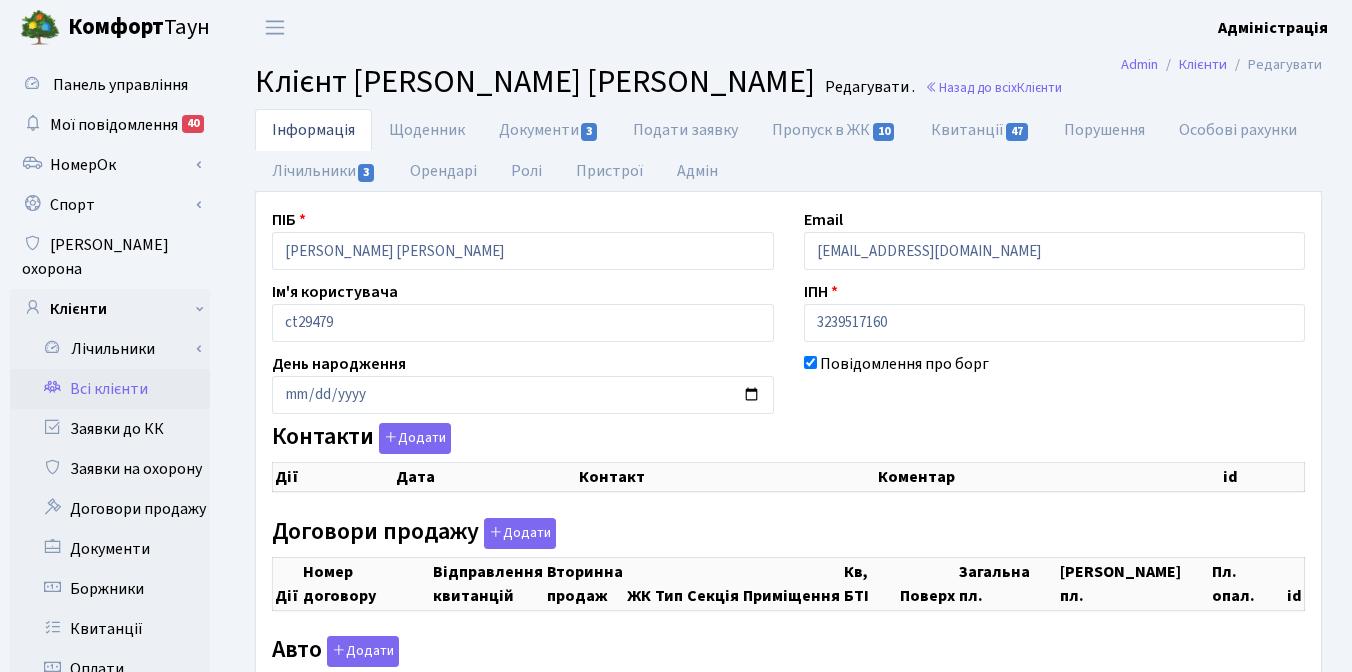 checkbox on "true" 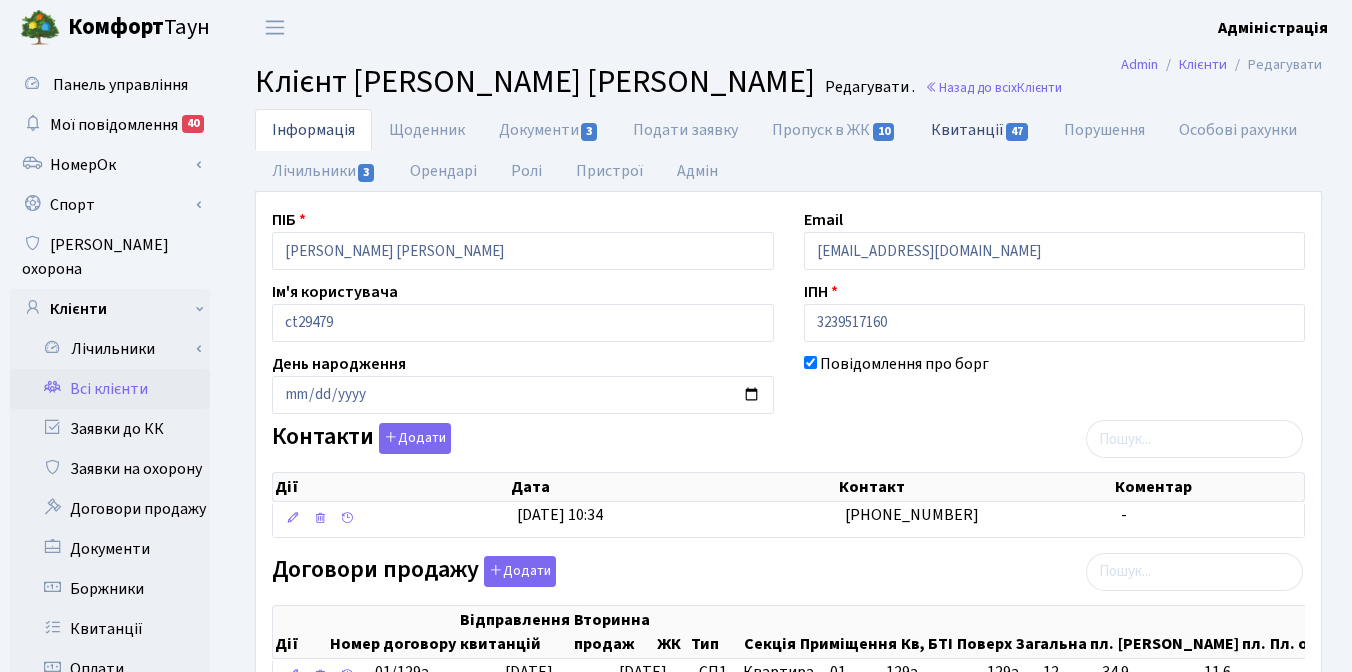 click on "Квитанції  47" at bounding box center (980, 129) 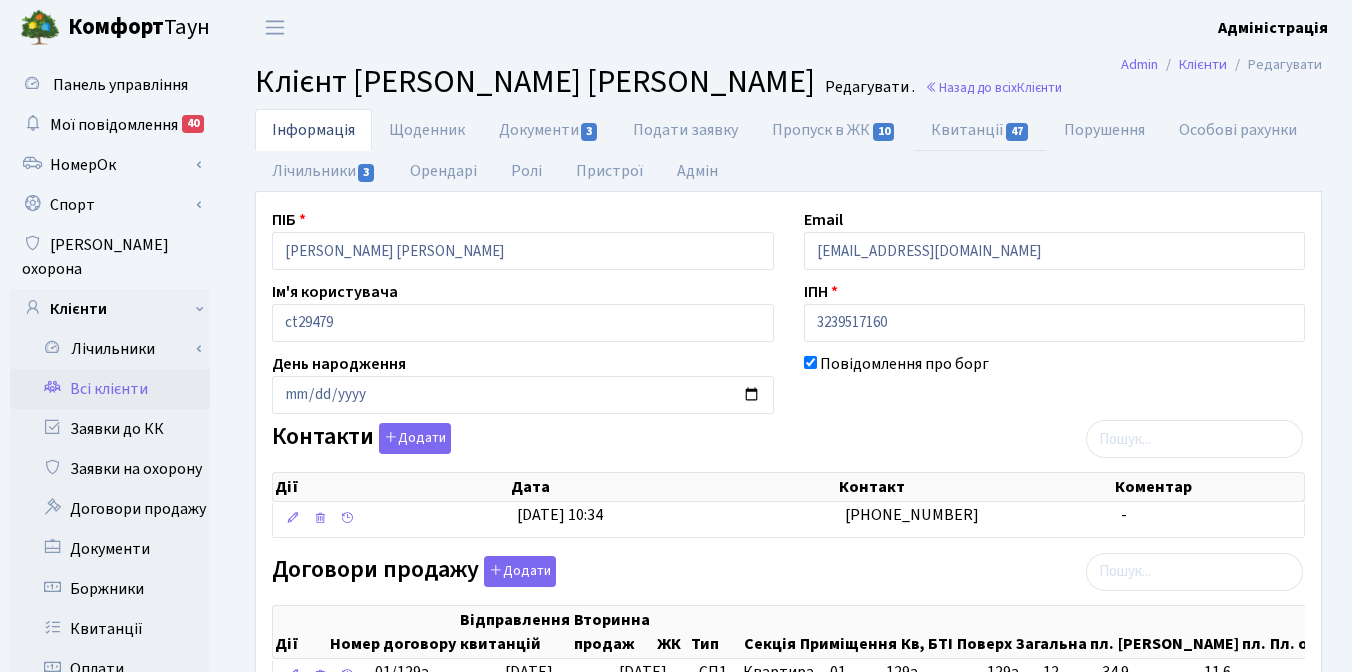 select on "25" 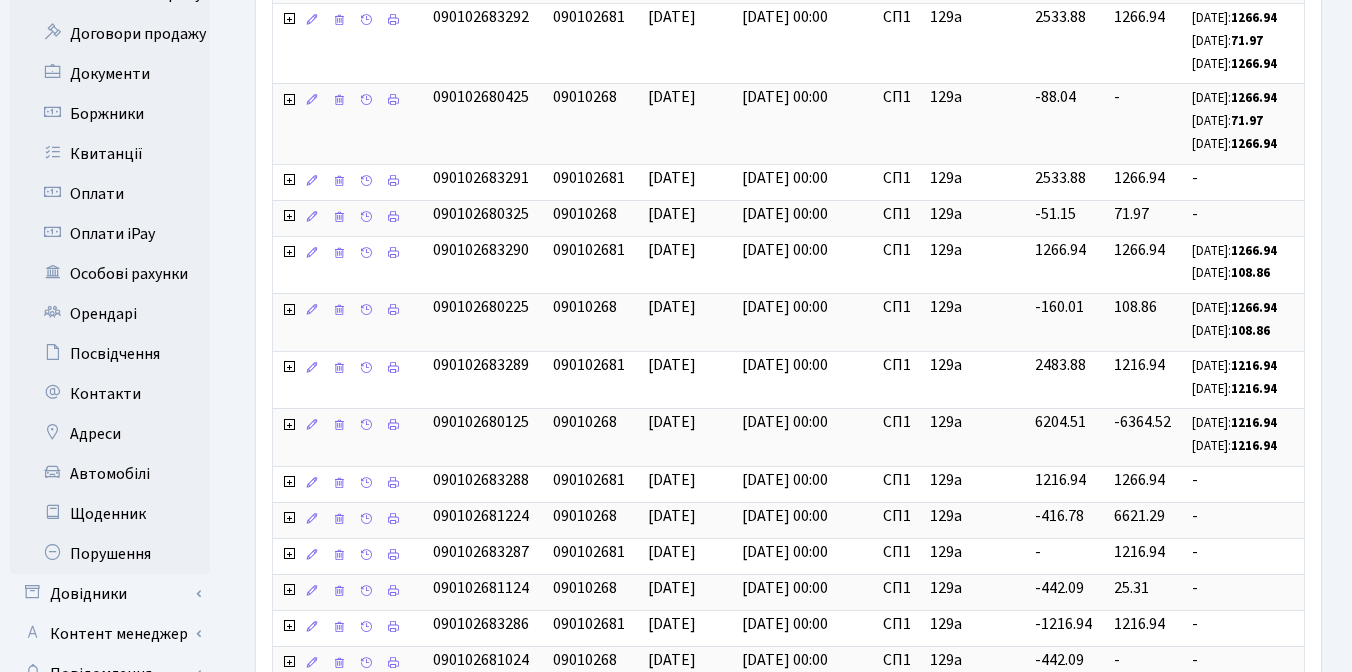 scroll, scrollTop: 961, scrollLeft: 0, axis: vertical 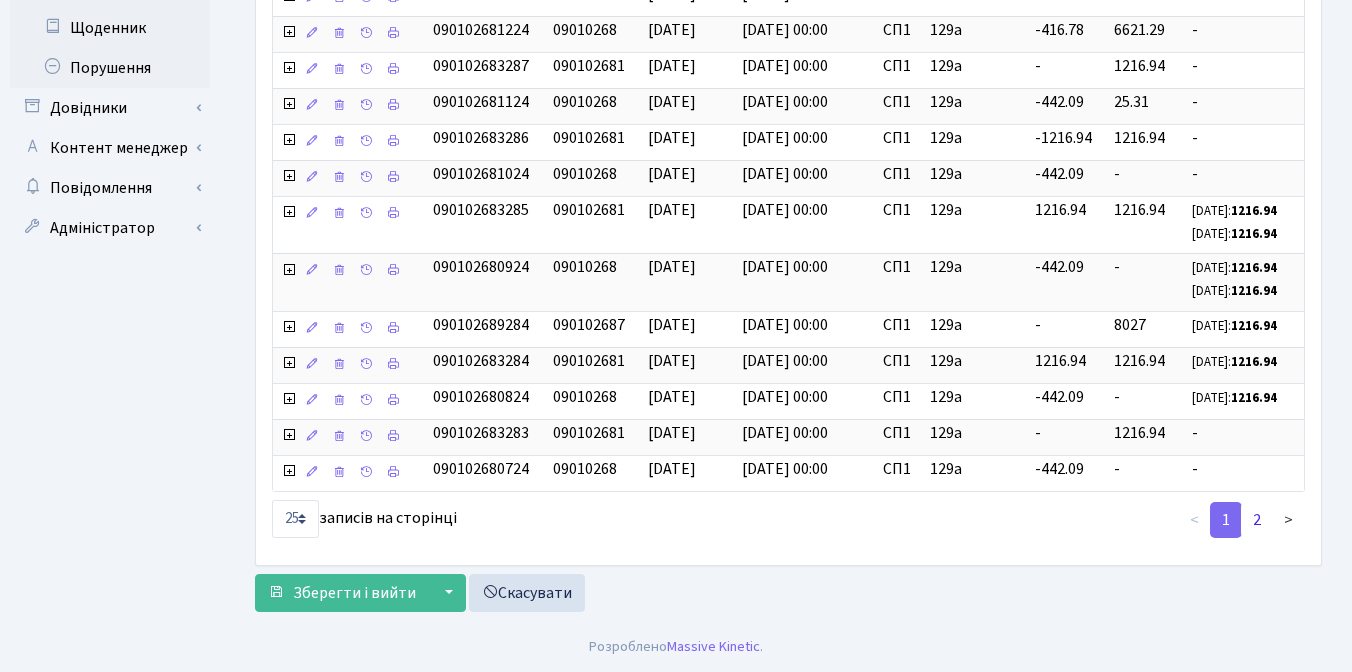 click on "2" at bounding box center [1257, 520] 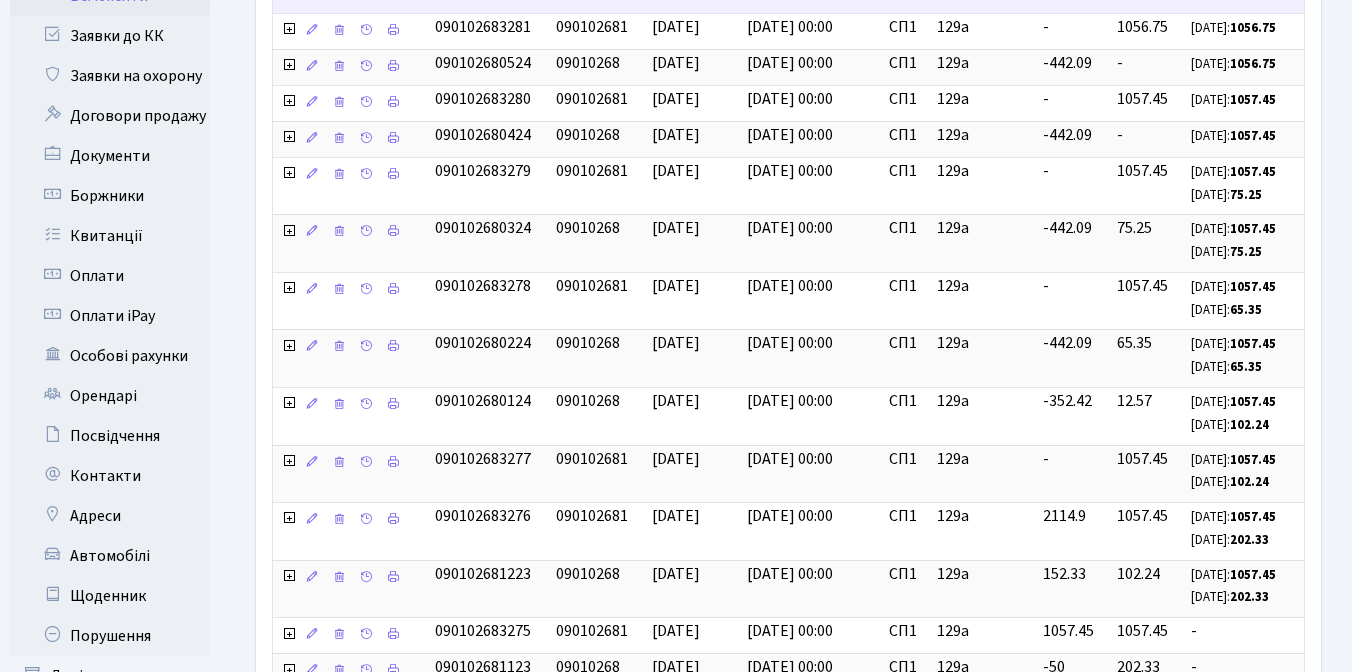 scroll, scrollTop: 0, scrollLeft: 0, axis: both 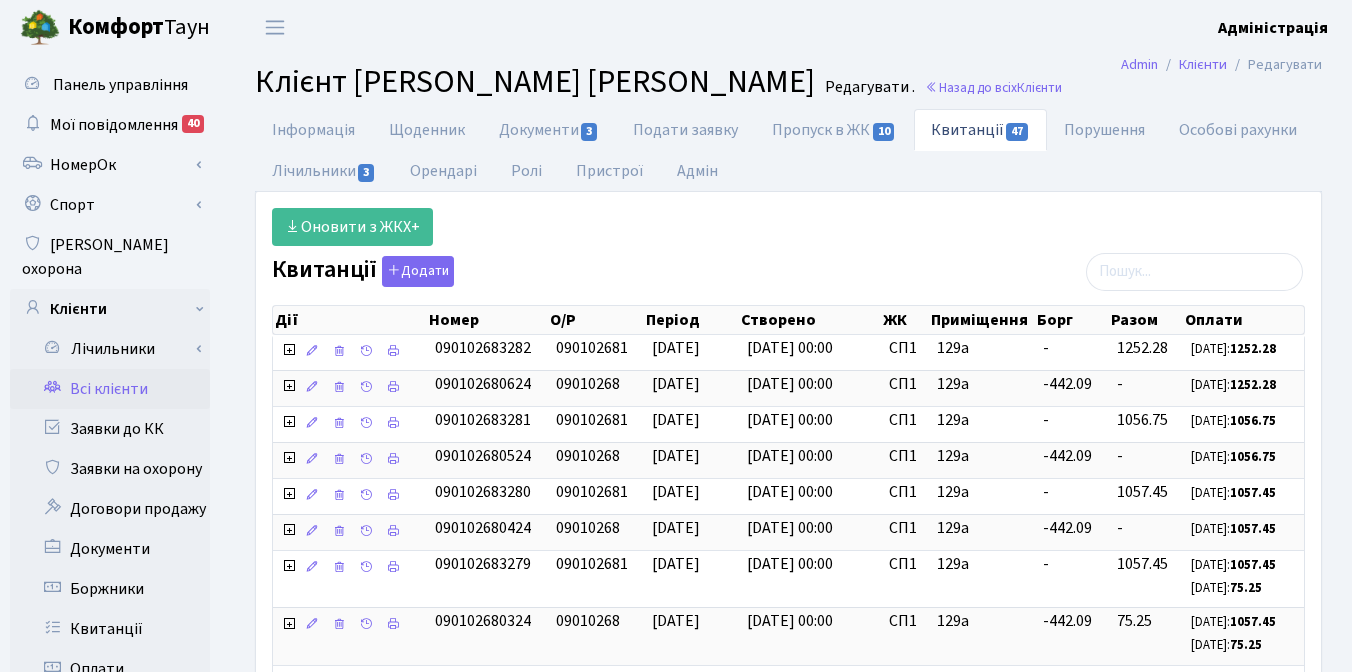 click on "Всі клієнти" at bounding box center [110, 389] 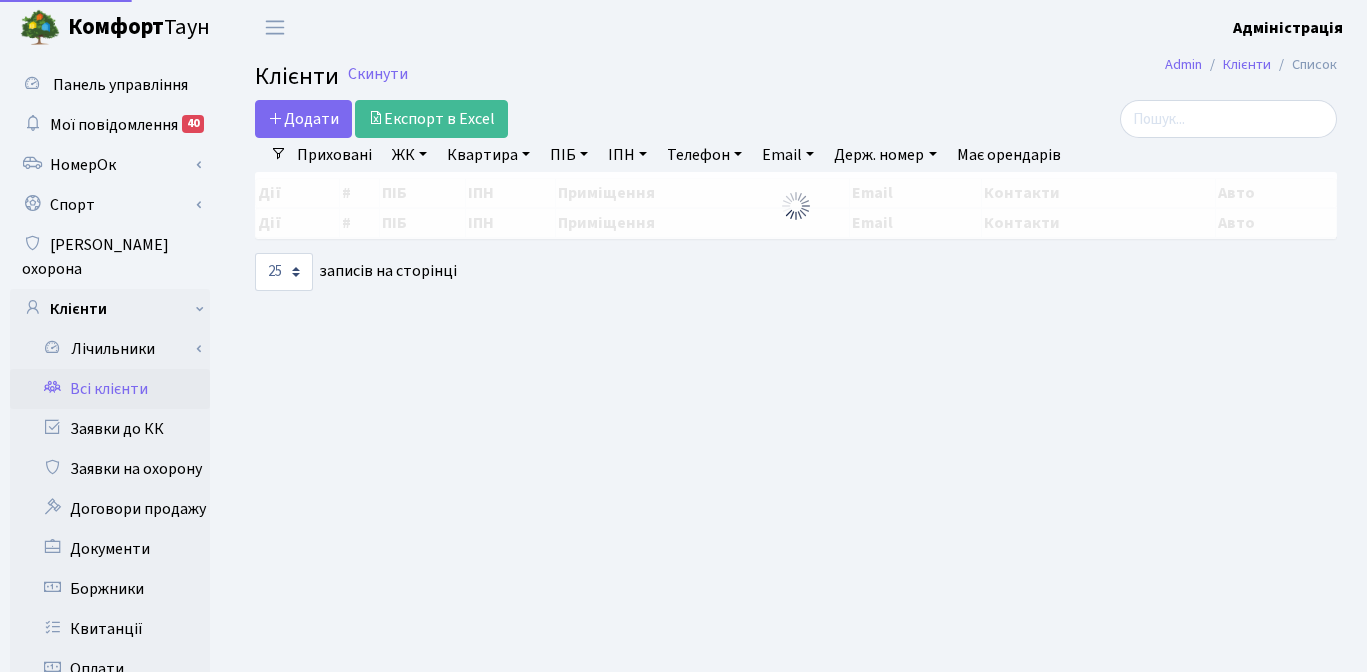select 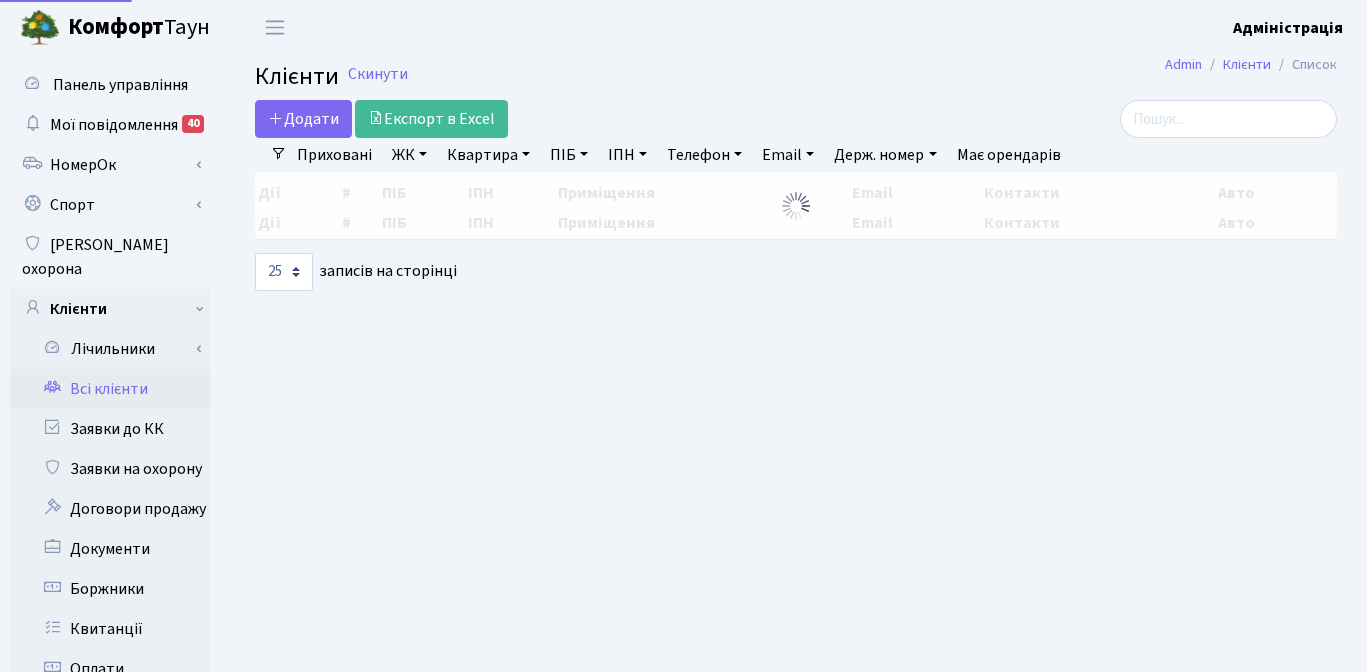 select on "25" 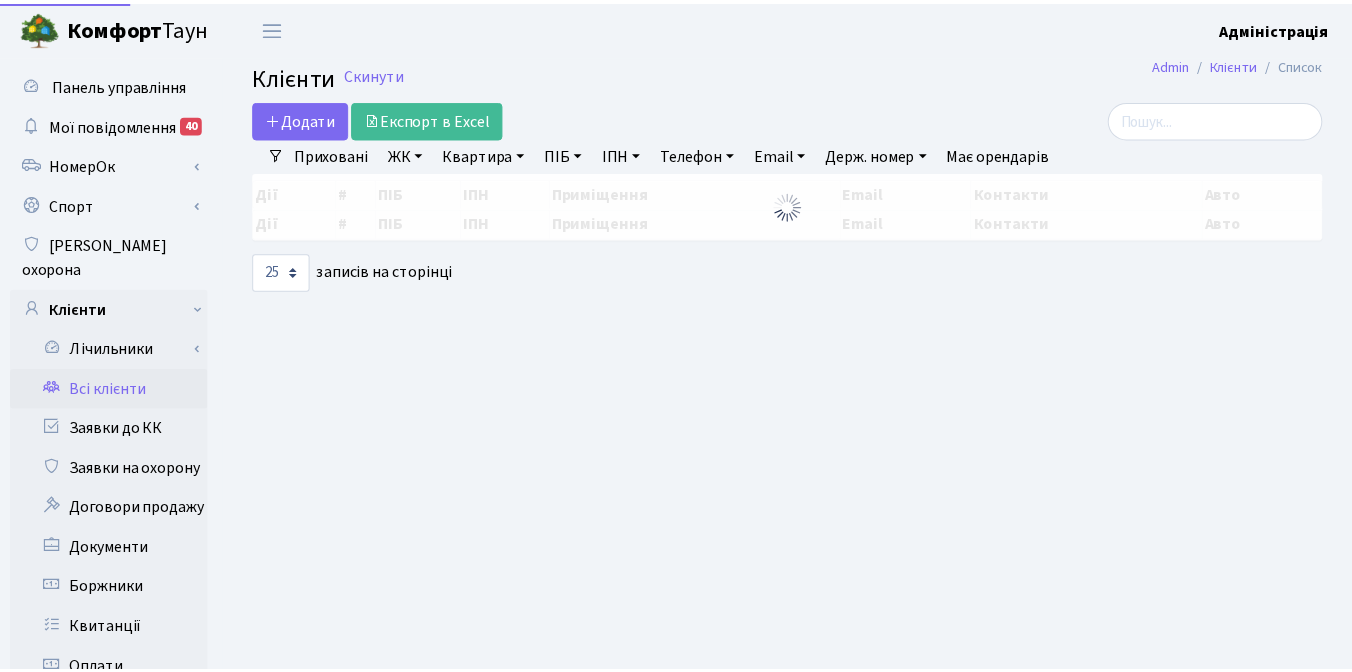 scroll, scrollTop: 0, scrollLeft: 0, axis: both 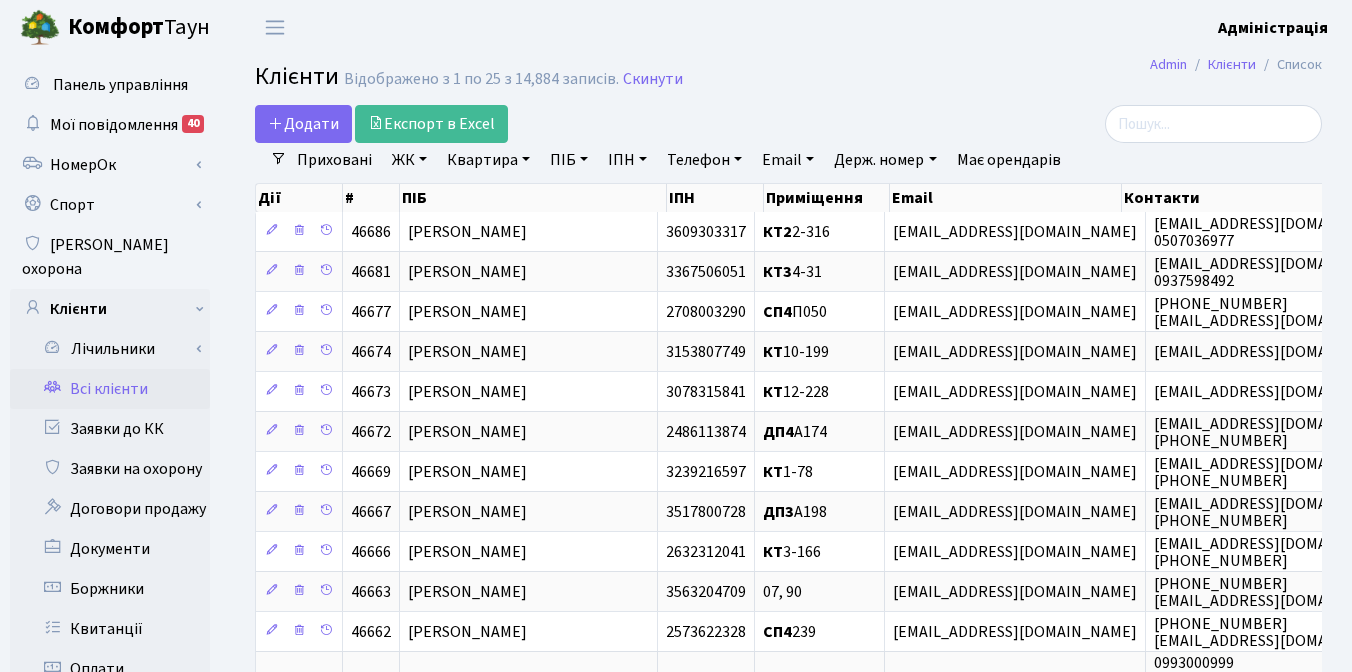 click on "ЖК" at bounding box center [409, 160] 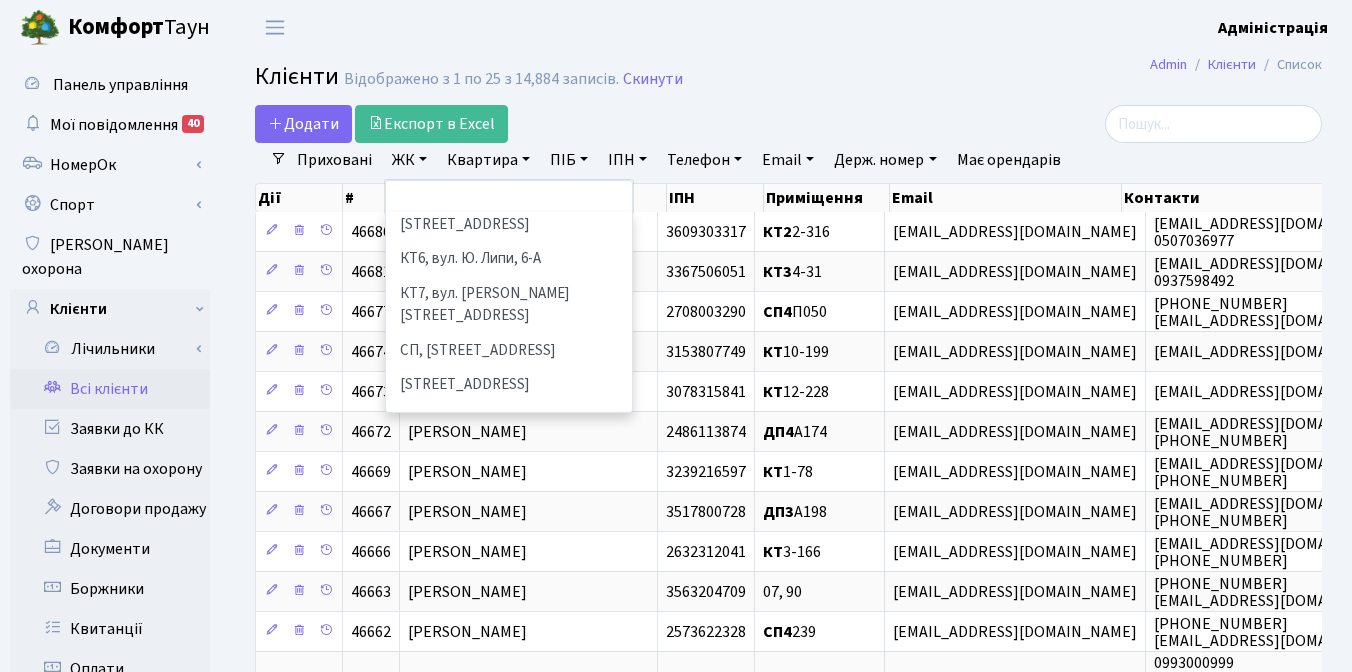 scroll, scrollTop: 316, scrollLeft: 0, axis: vertical 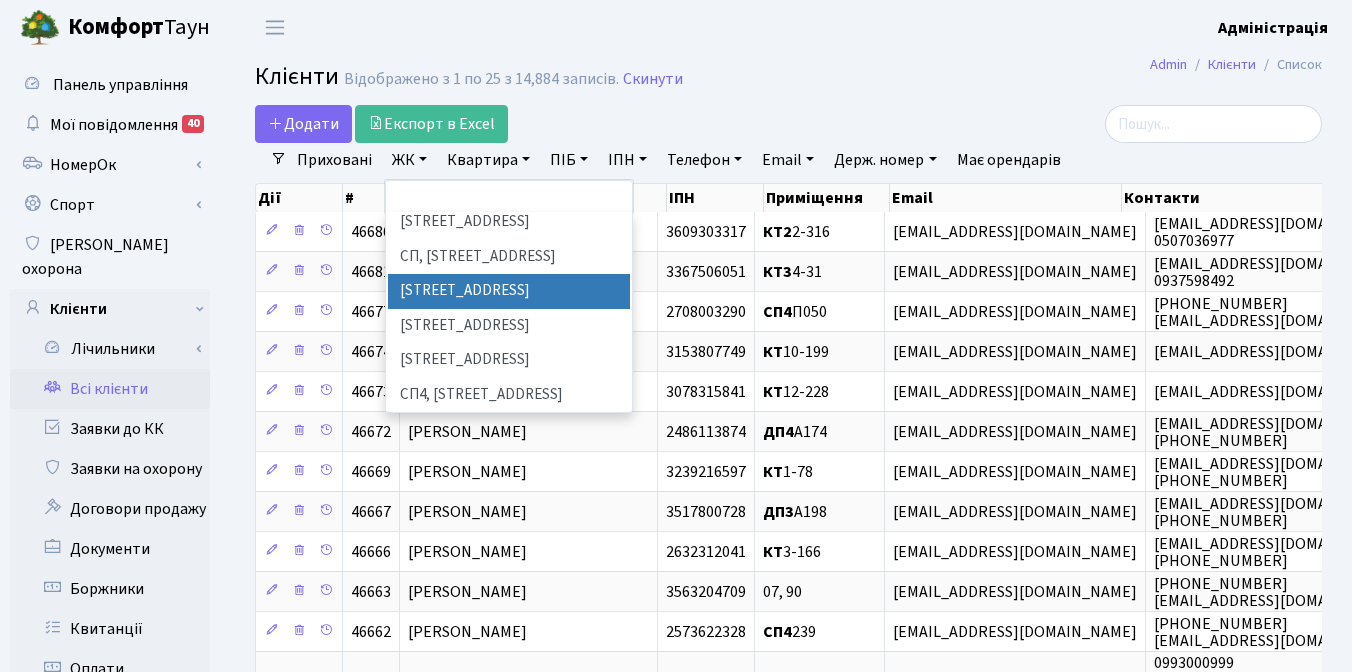 click on "[STREET_ADDRESS]" at bounding box center (509, 291) 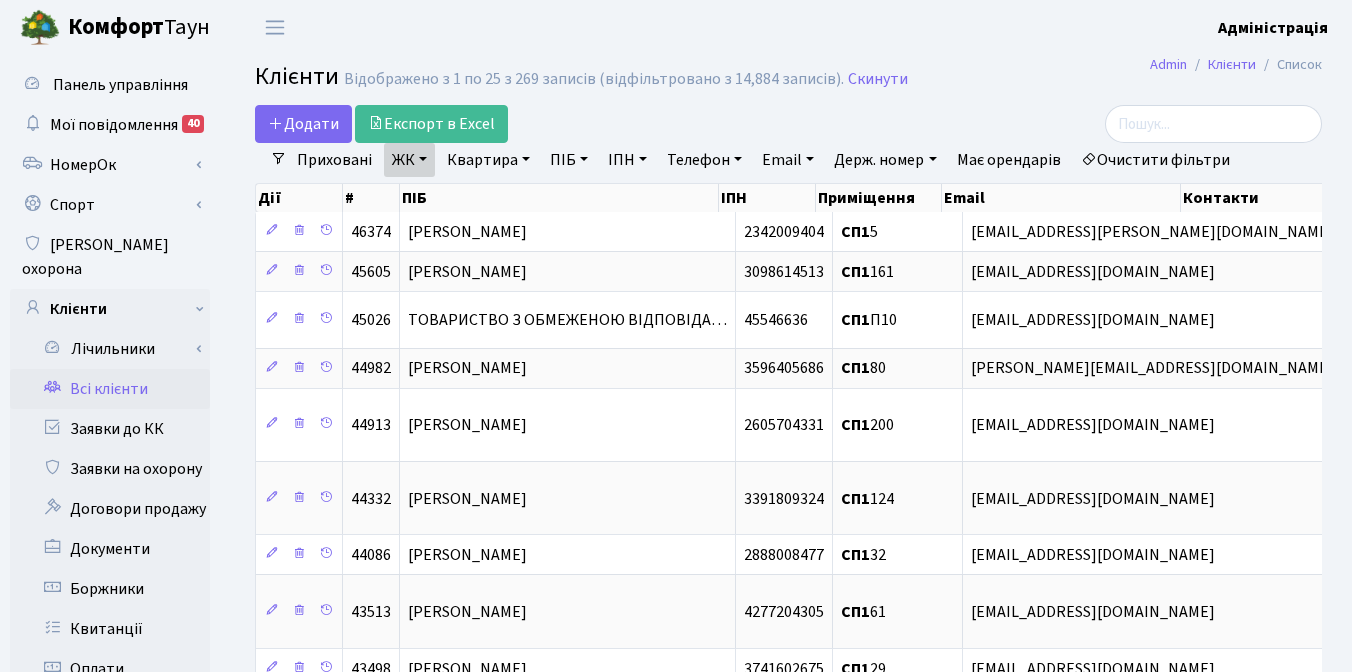 click on "Квартира" at bounding box center [488, 160] 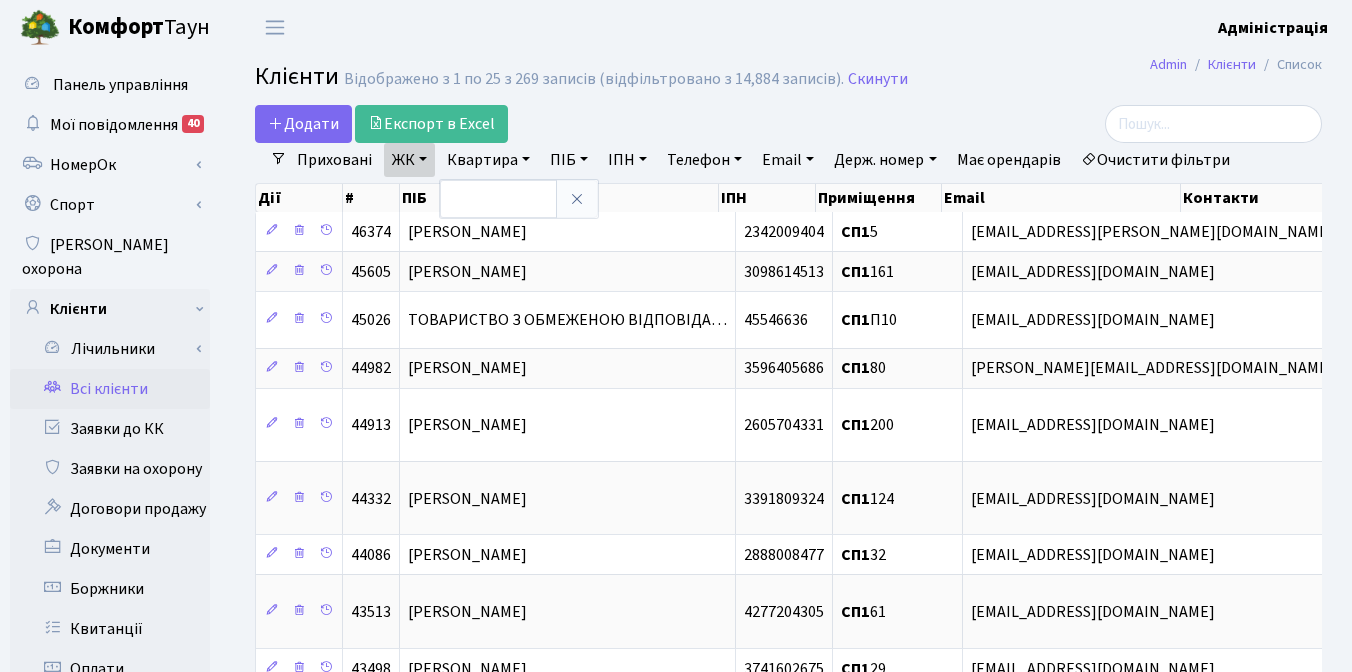 click on "Квартира" at bounding box center [488, 160] 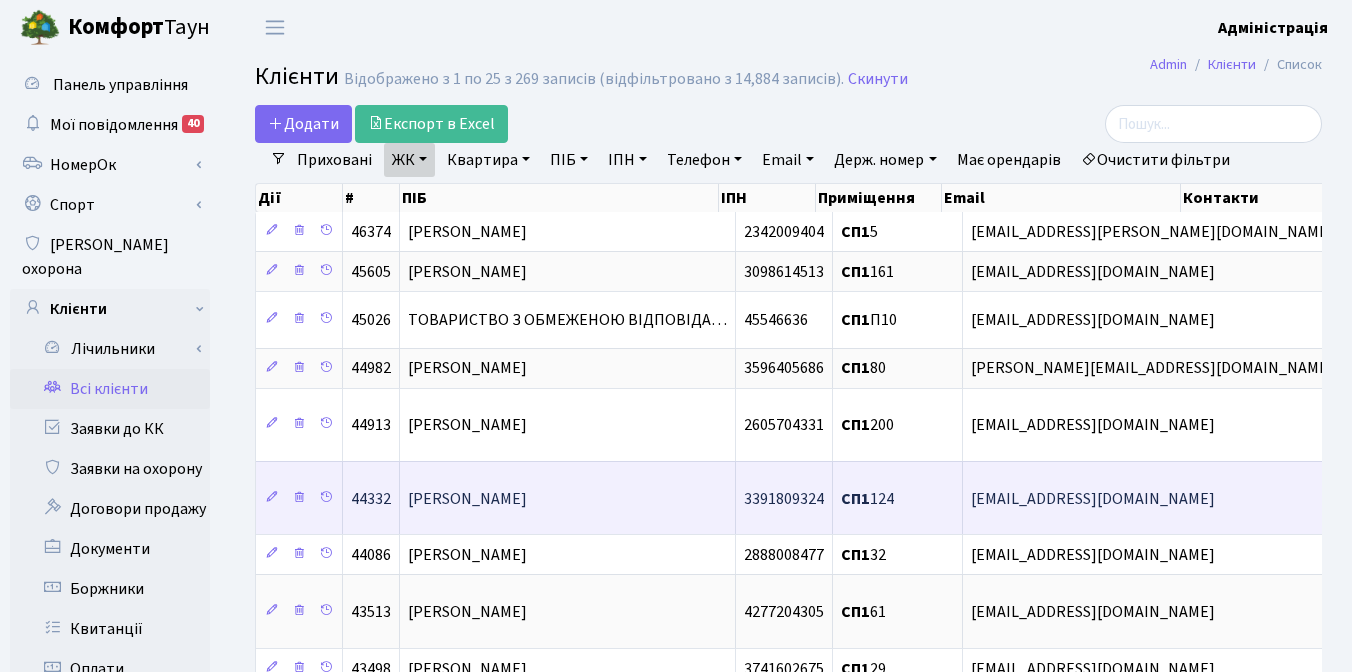 scroll, scrollTop: 989, scrollLeft: 0, axis: vertical 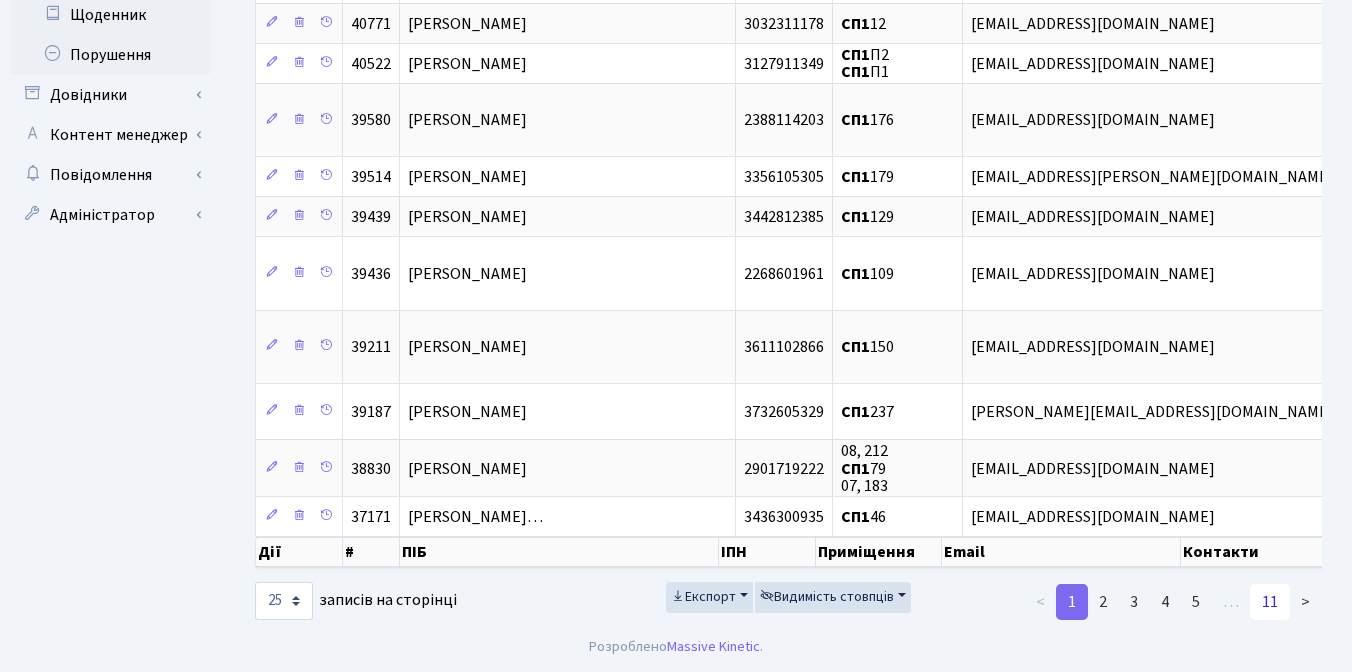 click on "11" at bounding box center (1270, 602) 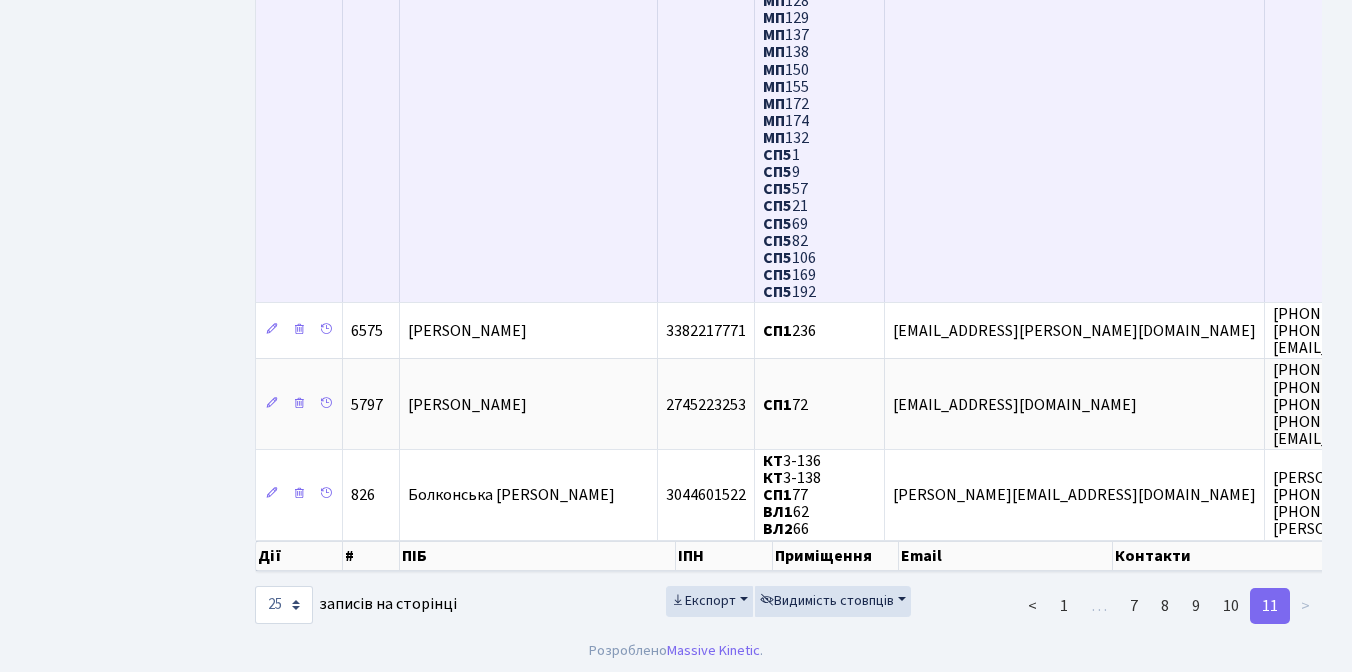 scroll, scrollTop: 7558, scrollLeft: 0, axis: vertical 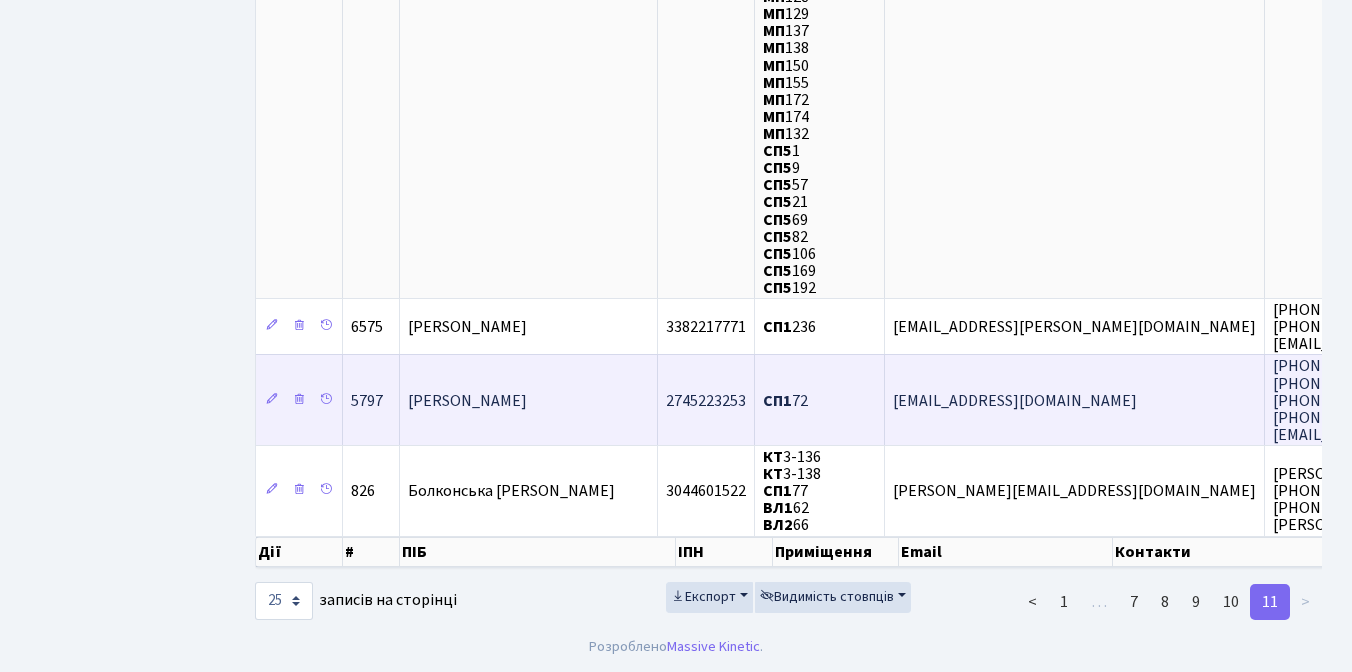 click on "СП1    72" at bounding box center (785, 401) 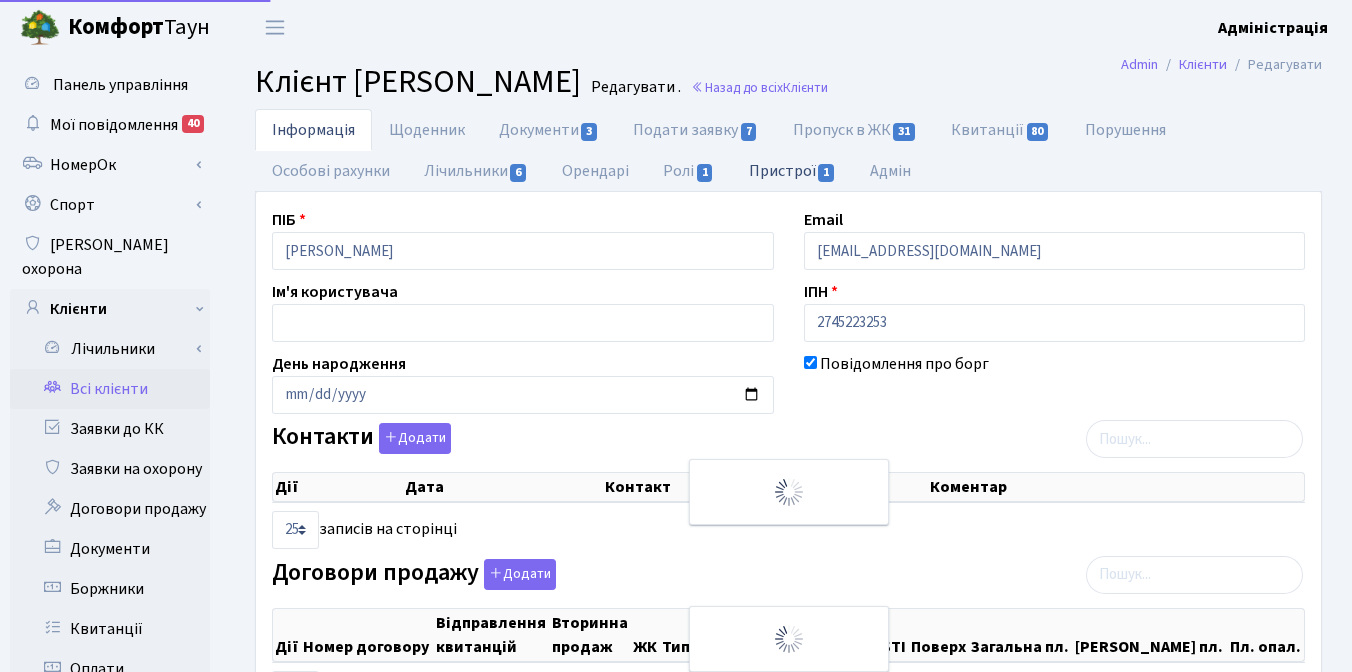 scroll, scrollTop: 0, scrollLeft: 0, axis: both 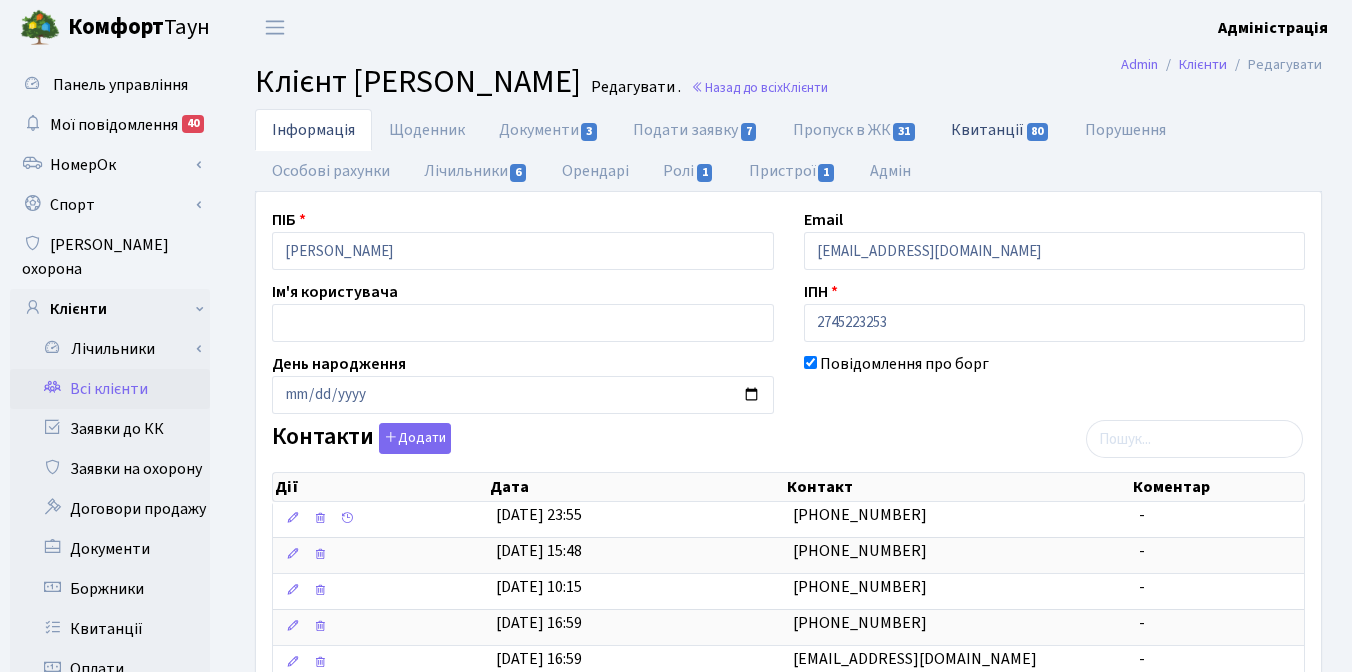 click on "Квитанції  80" at bounding box center [1000, 129] 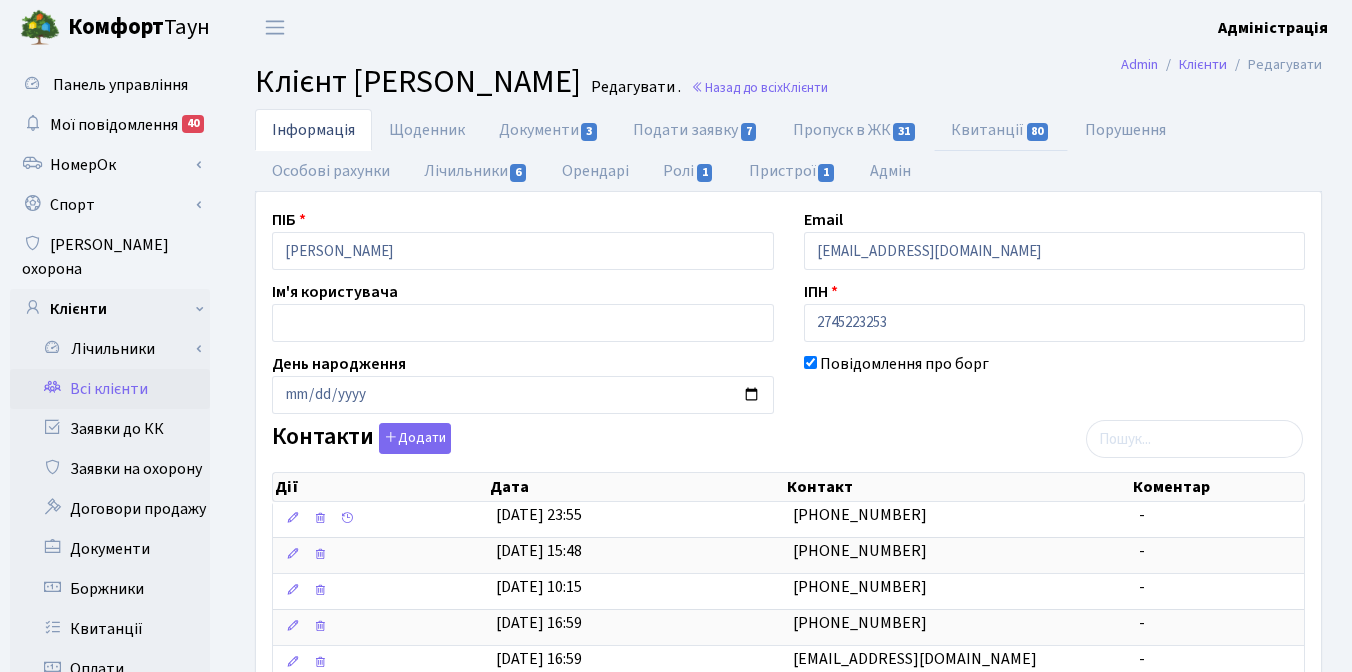 select on "25" 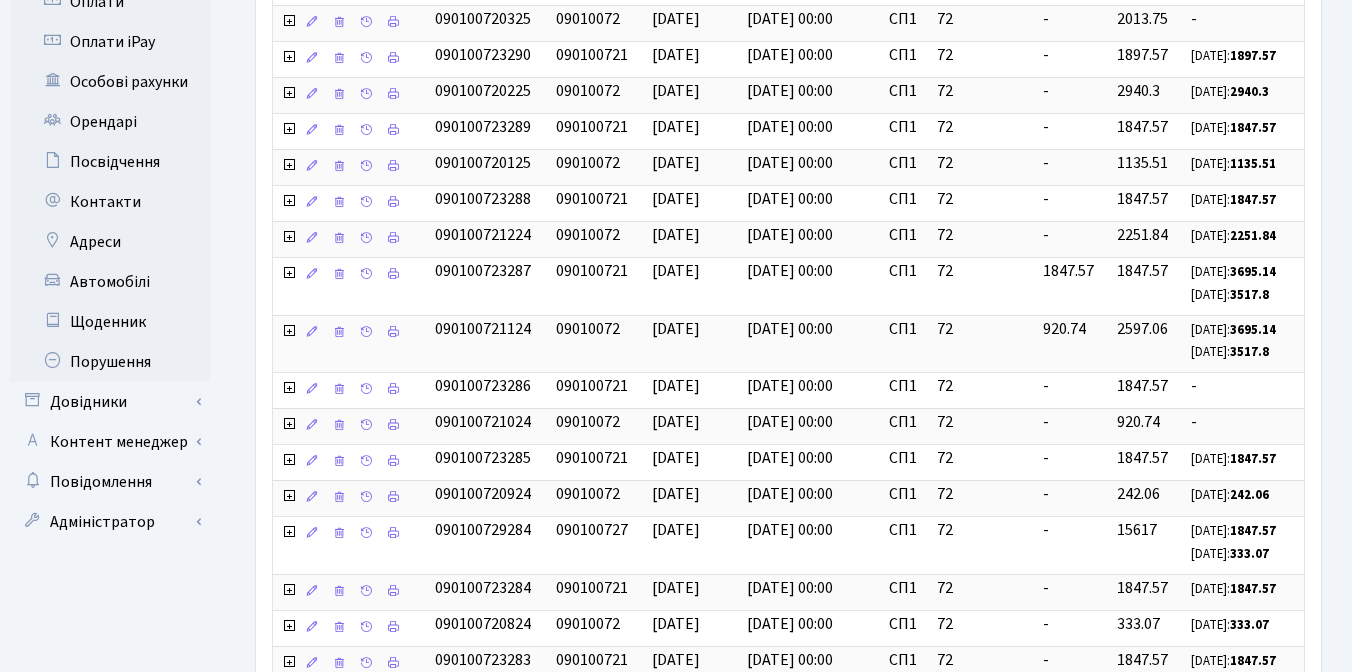 scroll, scrollTop: 894, scrollLeft: 0, axis: vertical 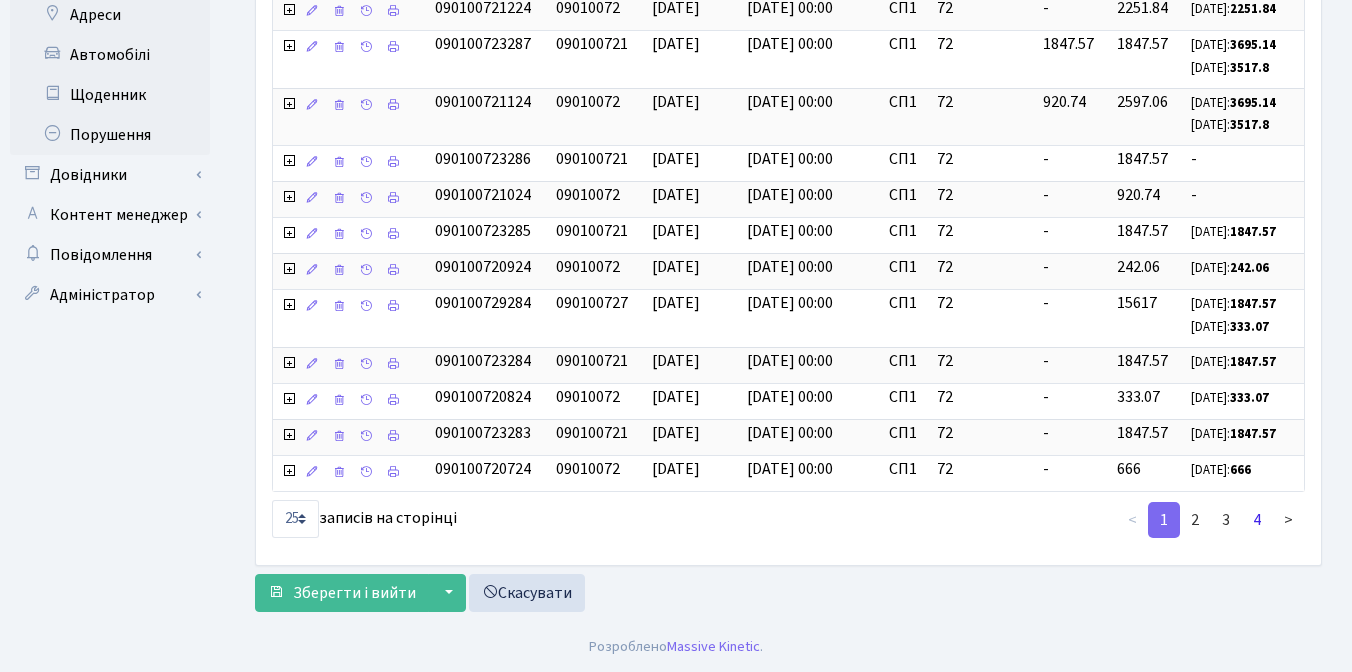 click on "4" at bounding box center (1257, 520) 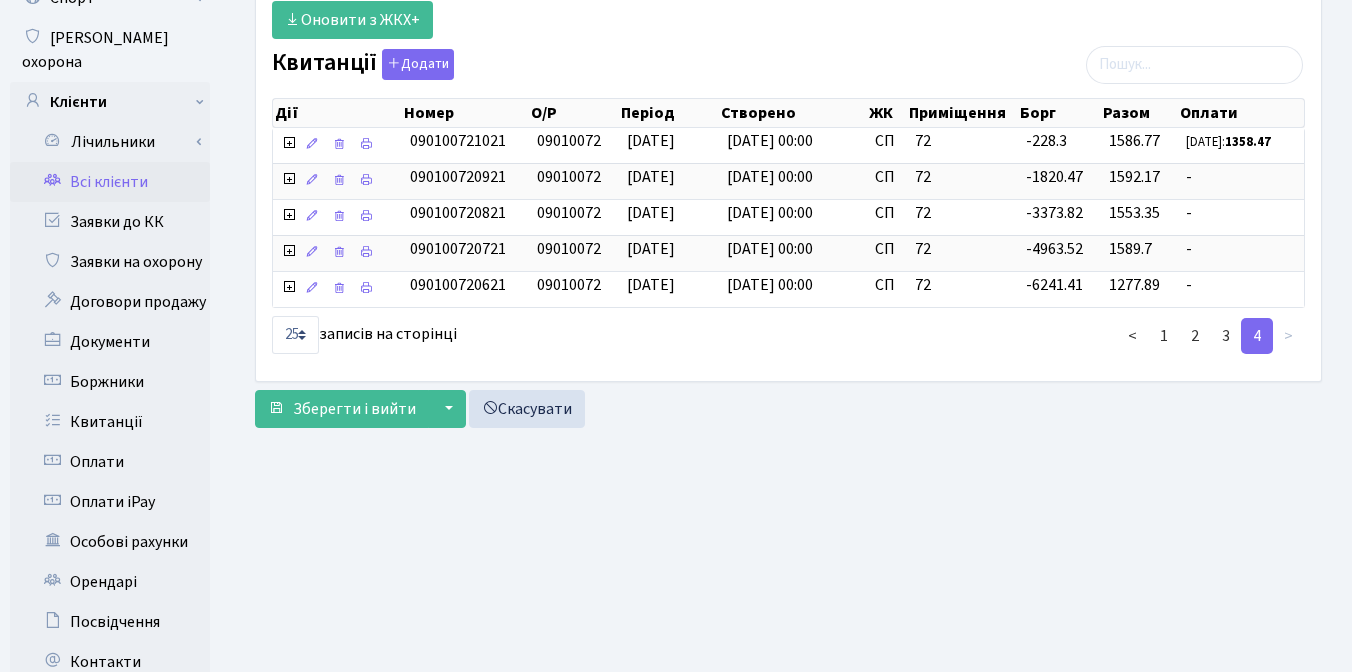 scroll, scrollTop: 203, scrollLeft: 0, axis: vertical 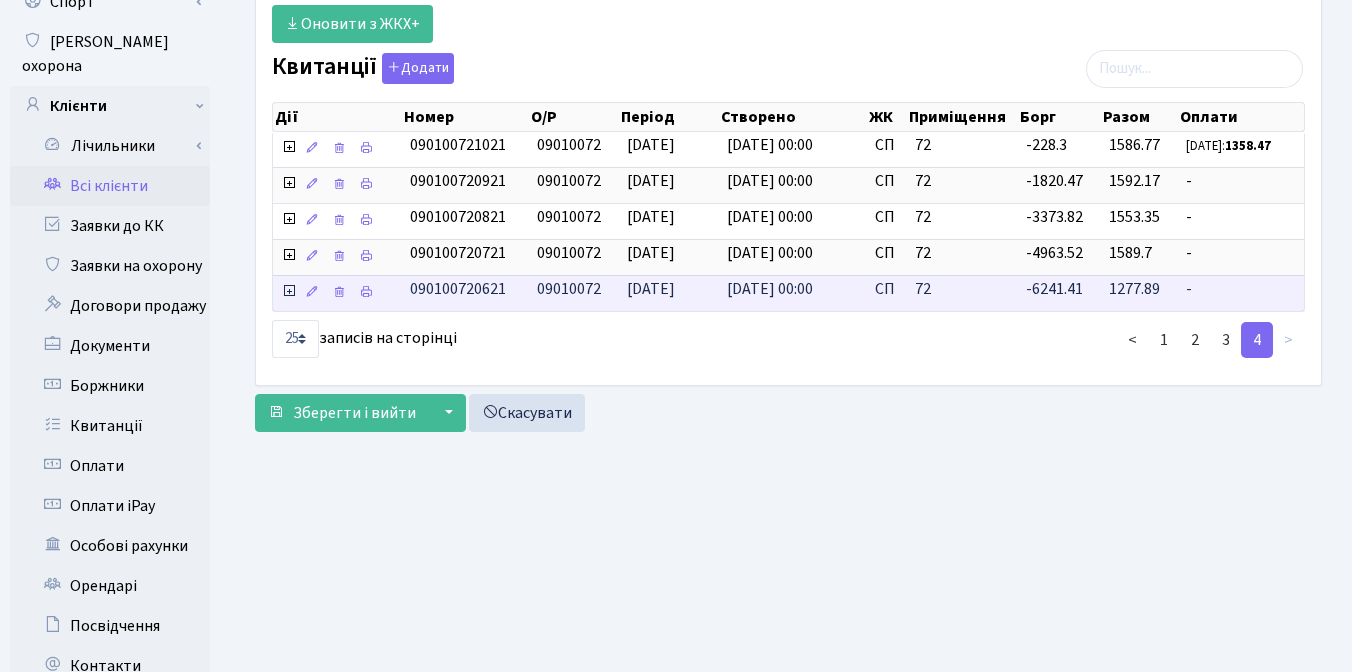 click at bounding box center (289, 219) 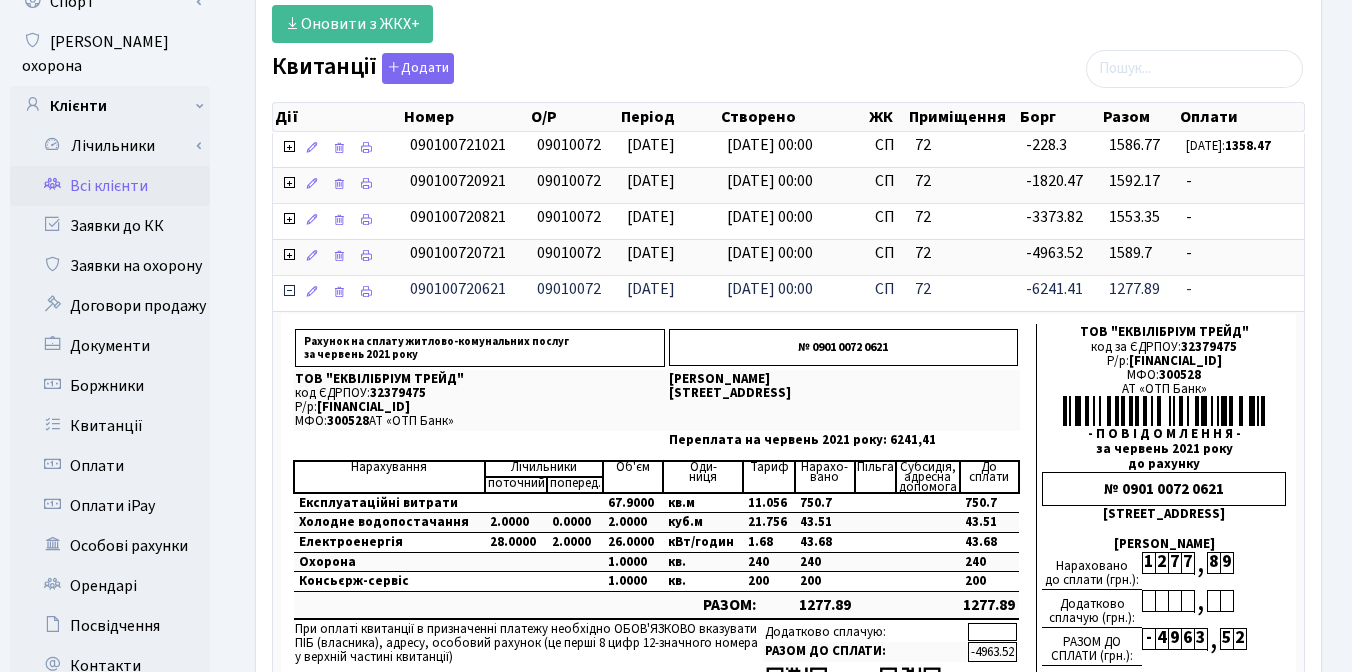 click at bounding box center (289, 291) 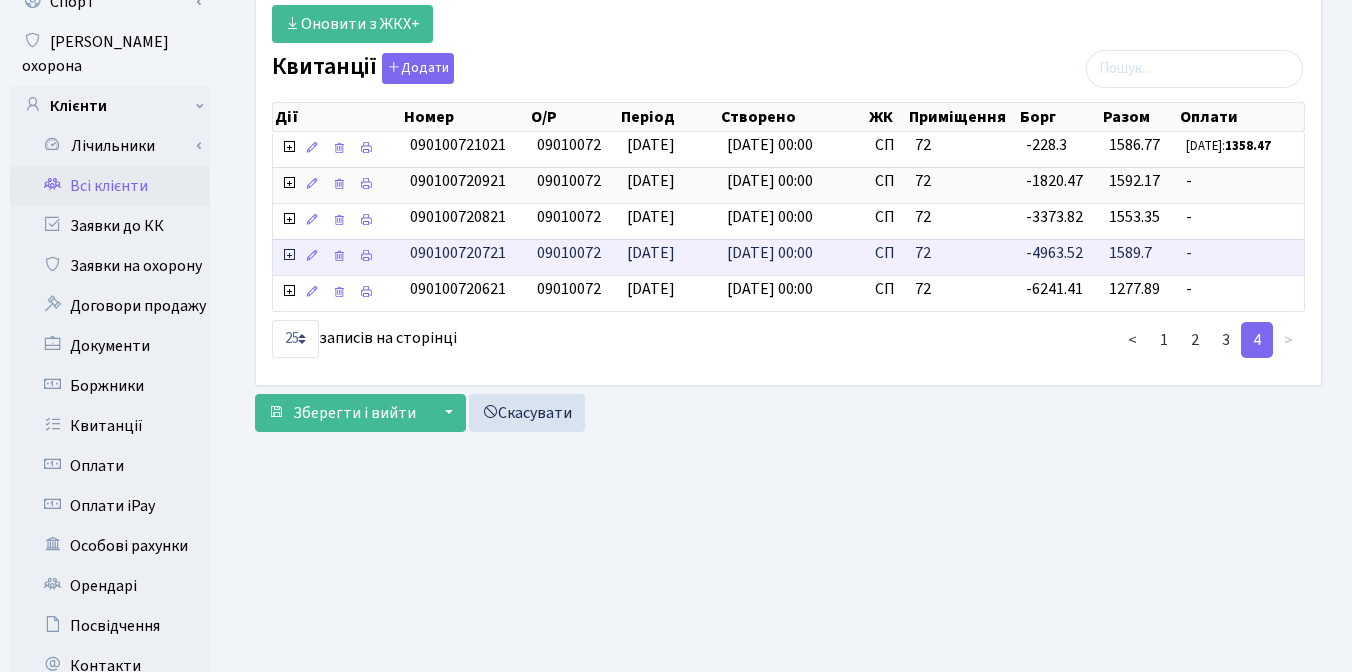 click at bounding box center (289, 183) 